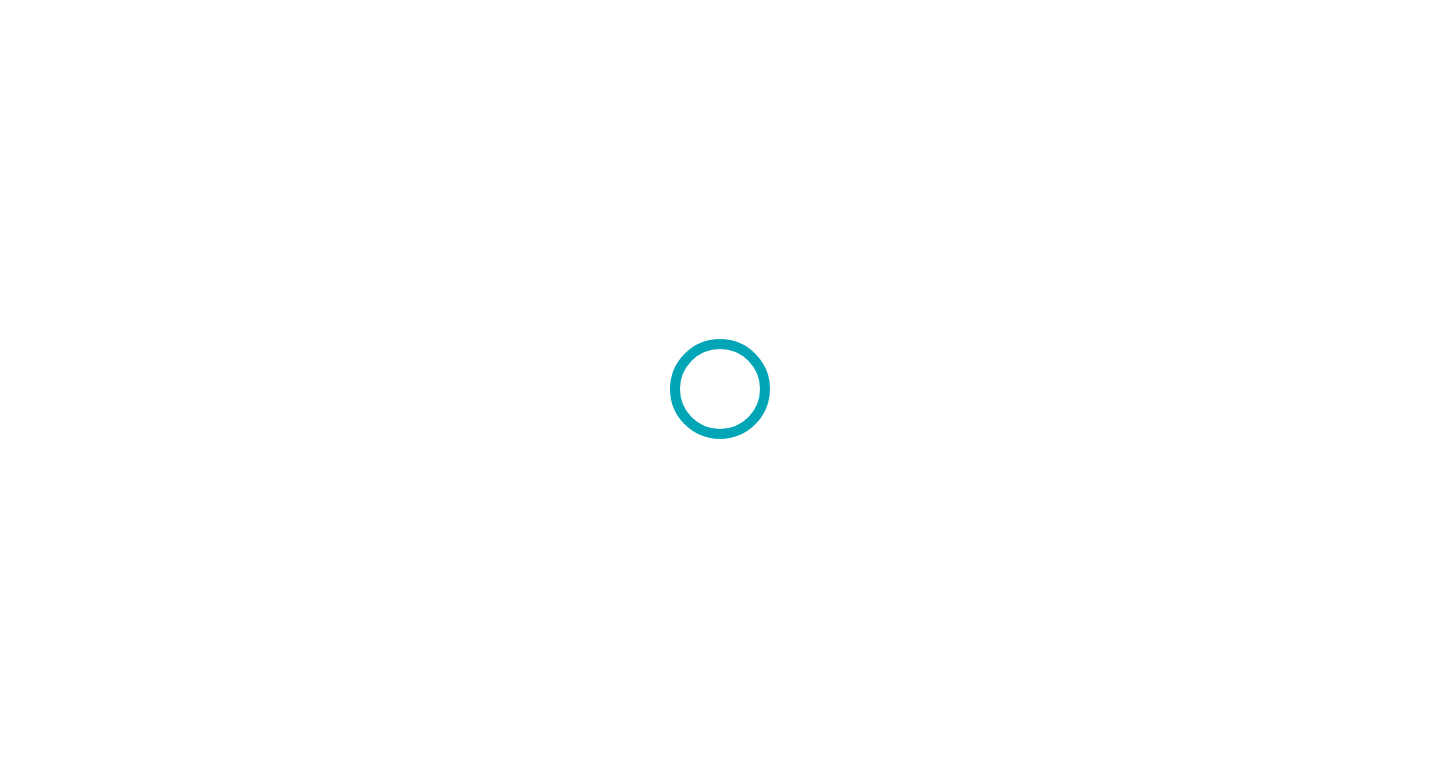 scroll, scrollTop: 0, scrollLeft: 0, axis: both 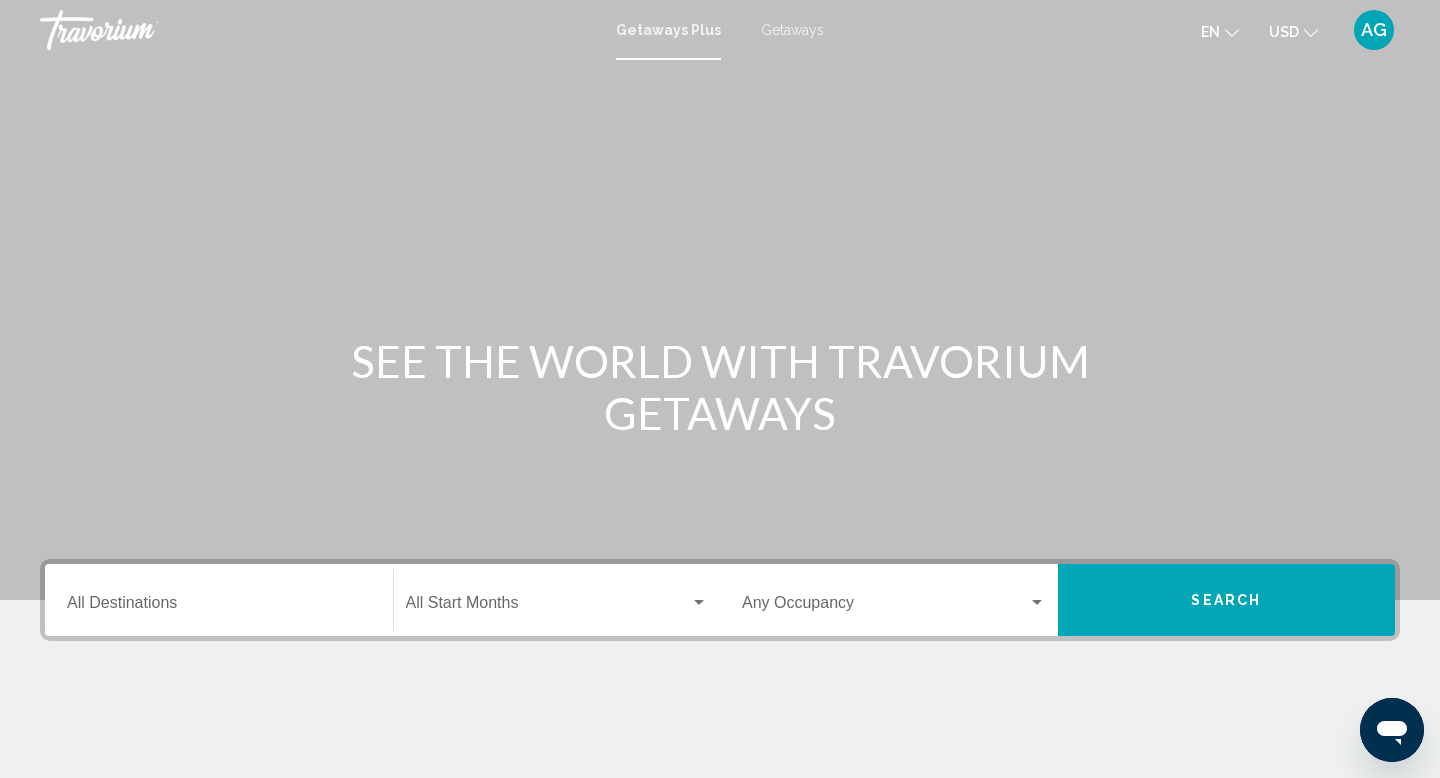 click on "Destination All Destinations" at bounding box center (219, 607) 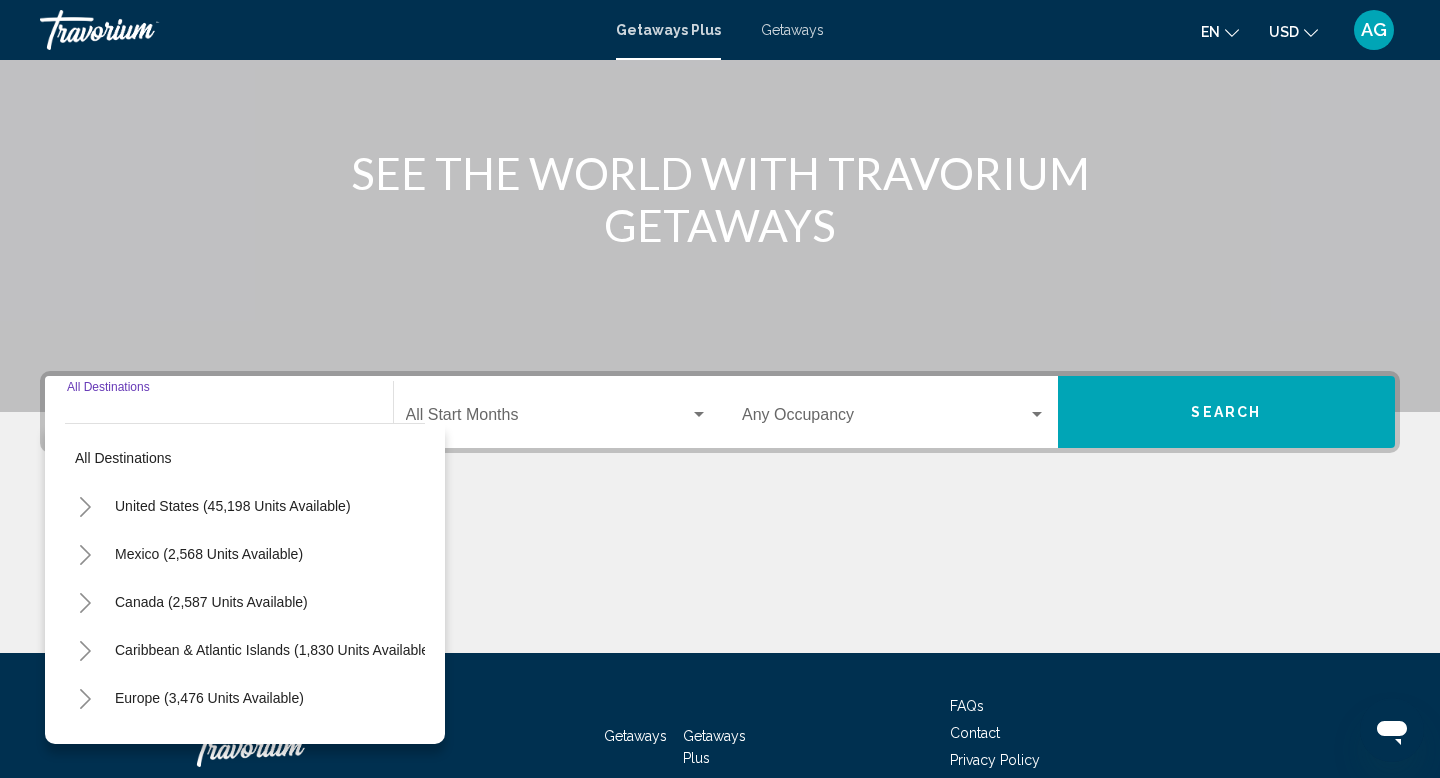 scroll, scrollTop: 308, scrollLeft: 0, axis: vertical 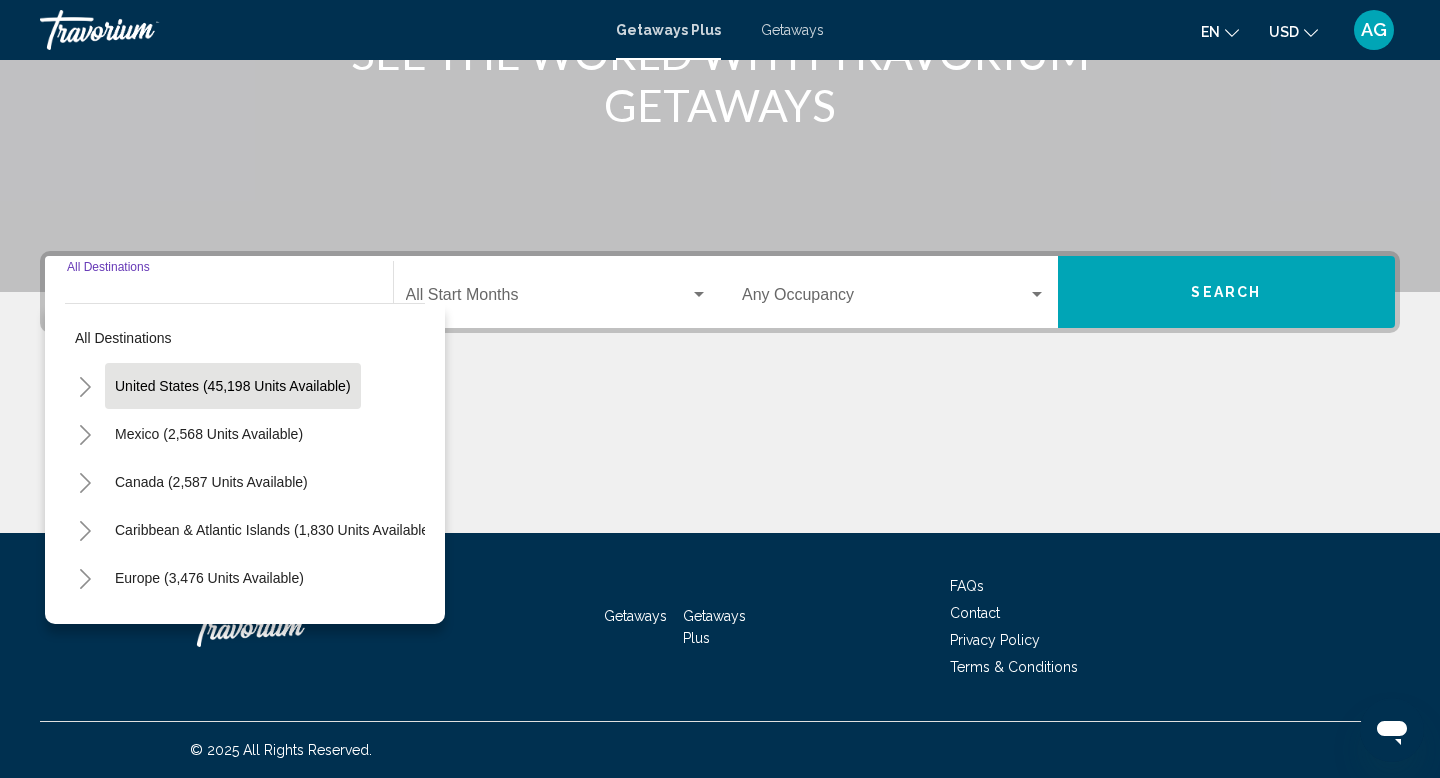 click on "United States (45,198 units available)" at bounding box center (209, 434) 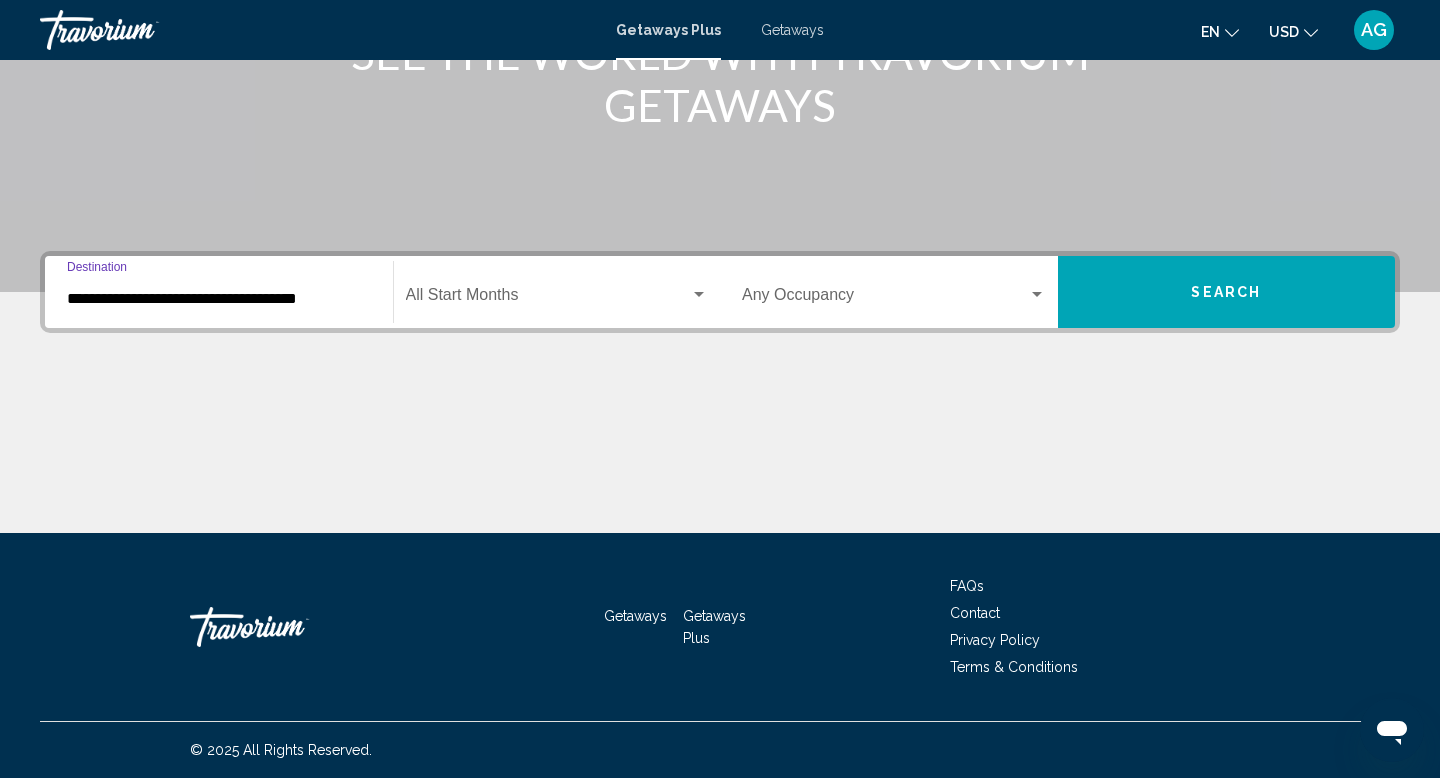 click on "Search" at bounding box center (1227, 292) 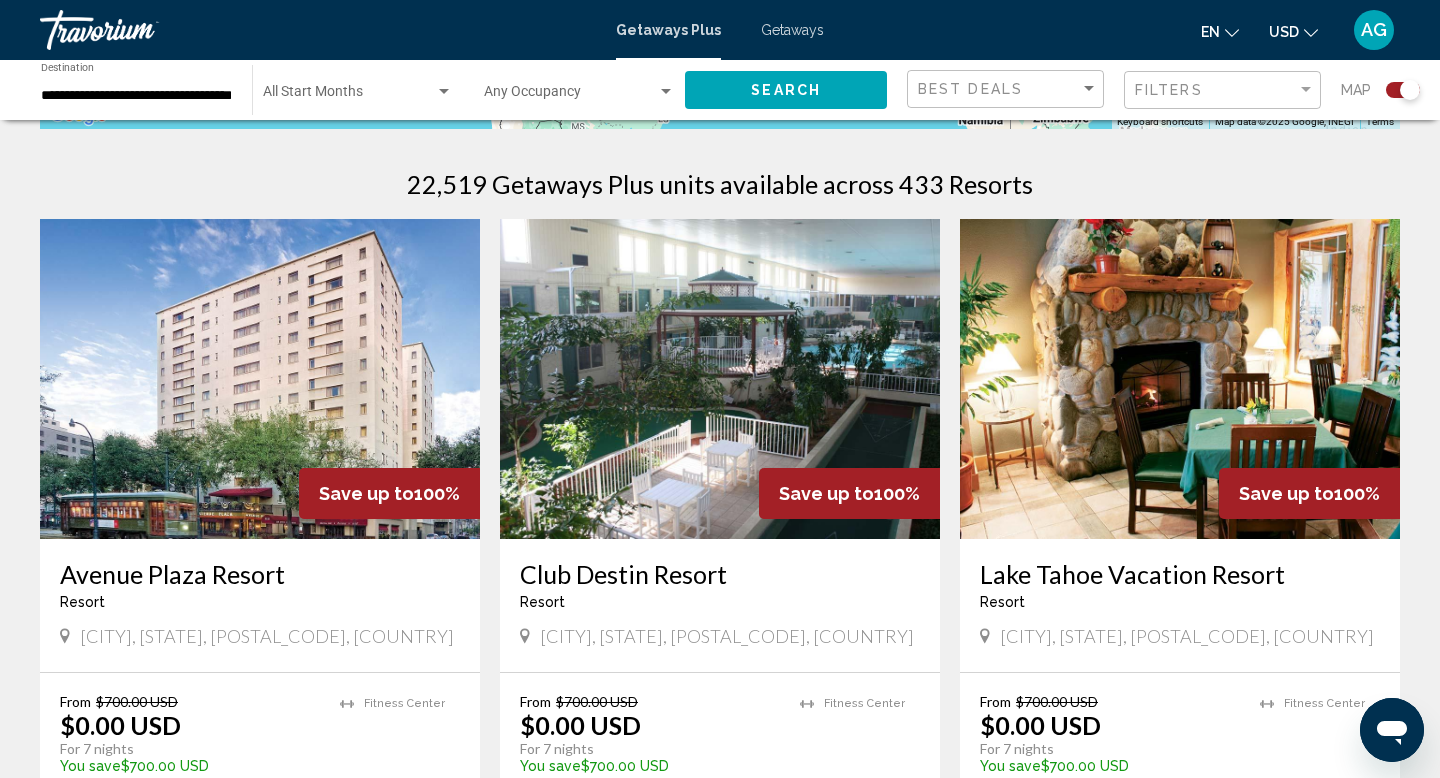 scroll, scrollTop: 0, scrollLeft: 0, axis: both 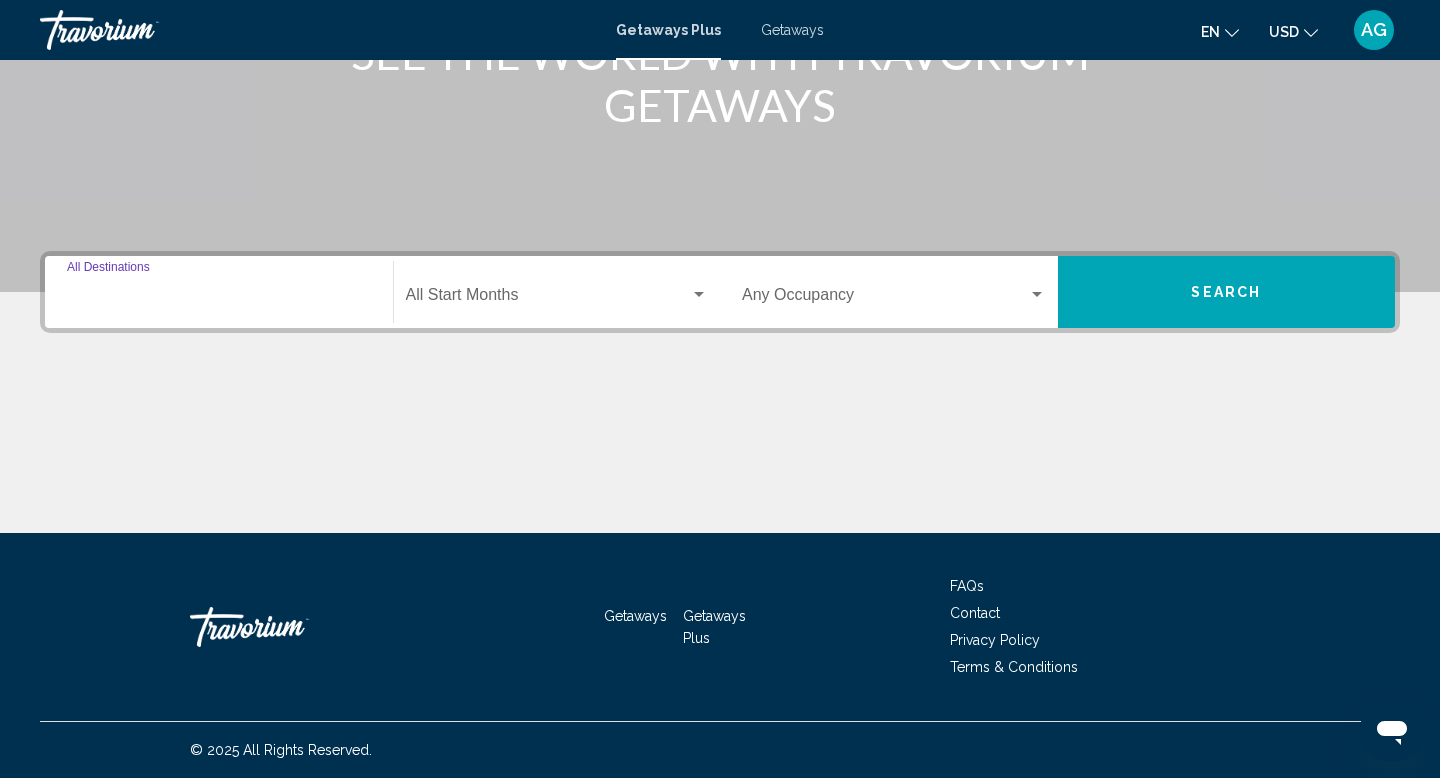 click on "Destination All Destinations" at bounding box center (219, 299) 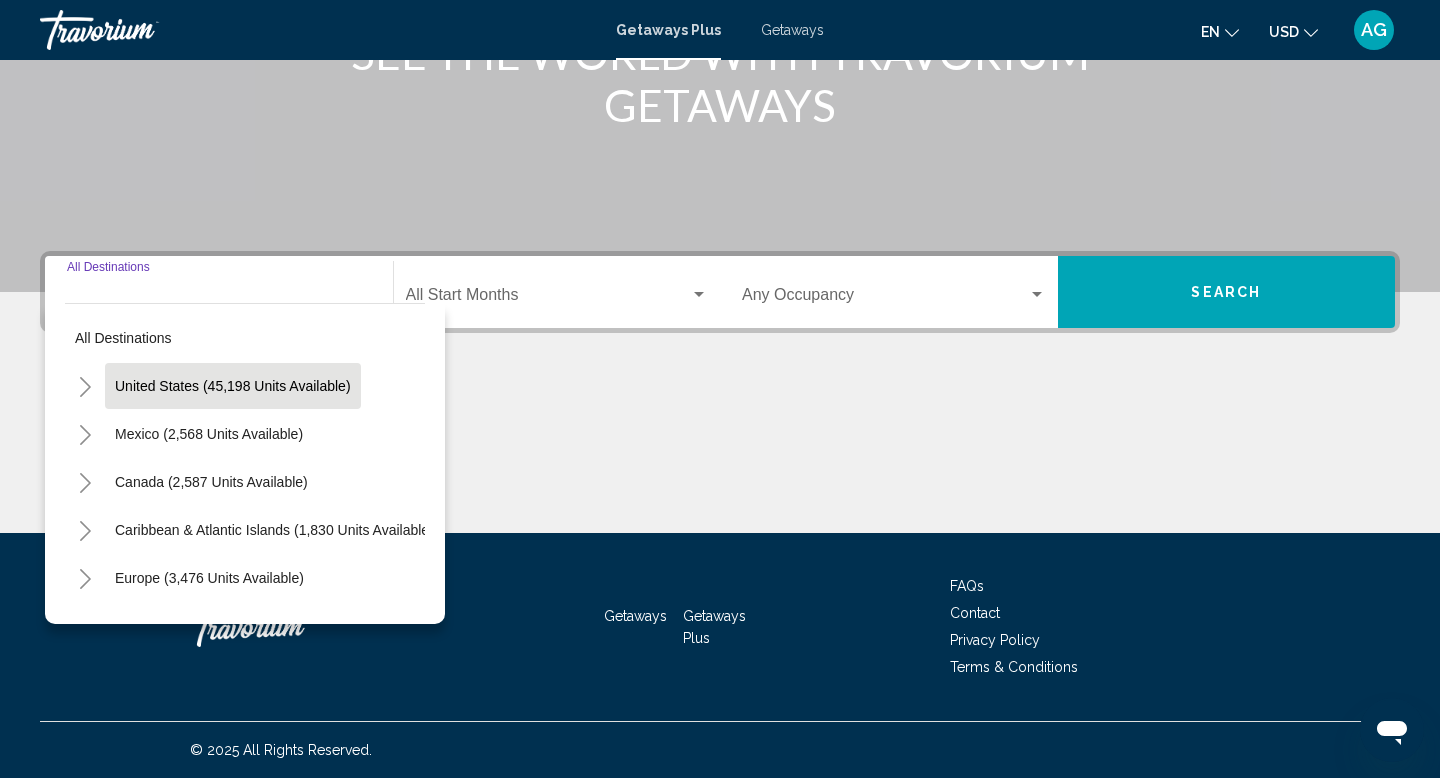 click on "United States (45,198 units available)" at bounding box center [209, 434] 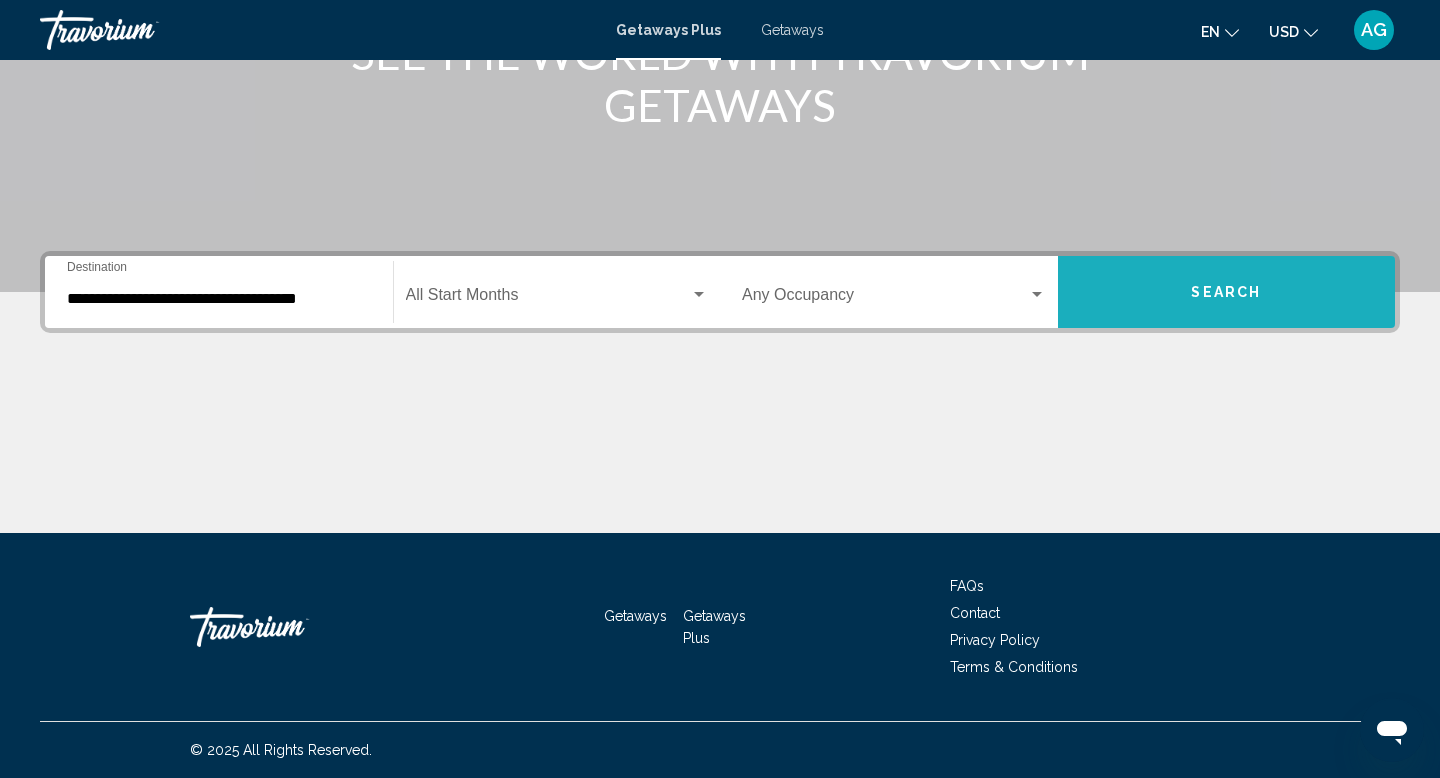 click on "Search" at bounding box center (1227, 292) 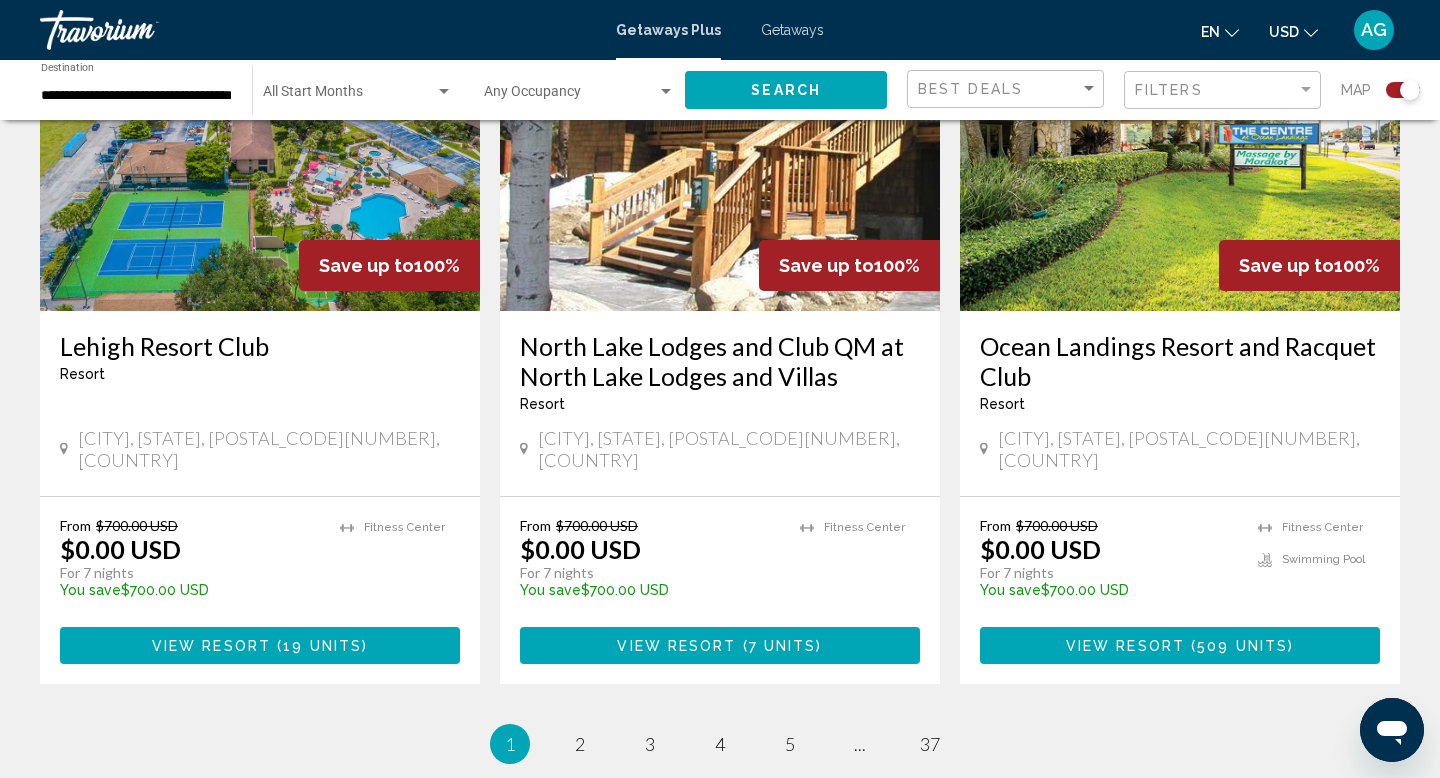 scroll, scrollTop: 3130, scrollLeft: 0, axis: vertical 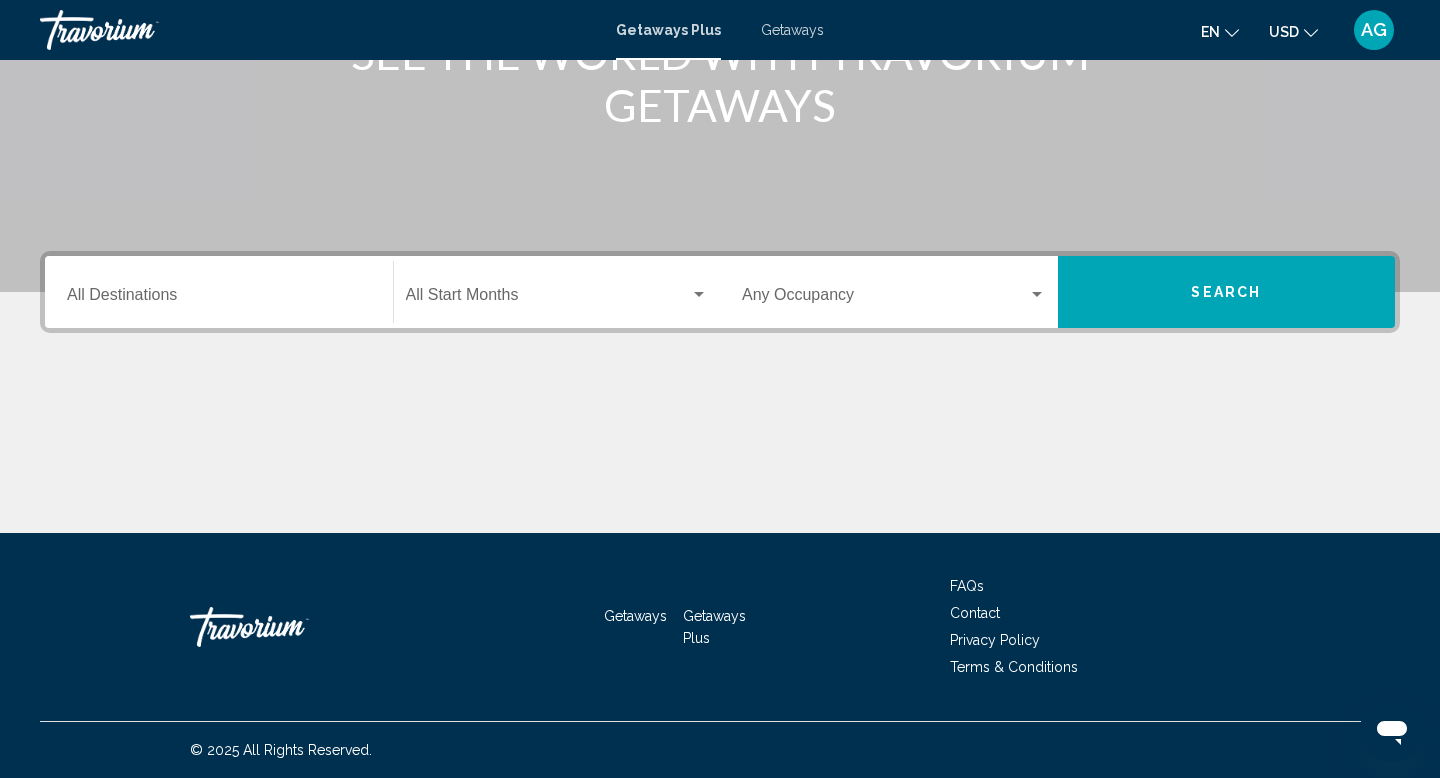 click on "Destination All Destinations" at bounding box center (219, 292) 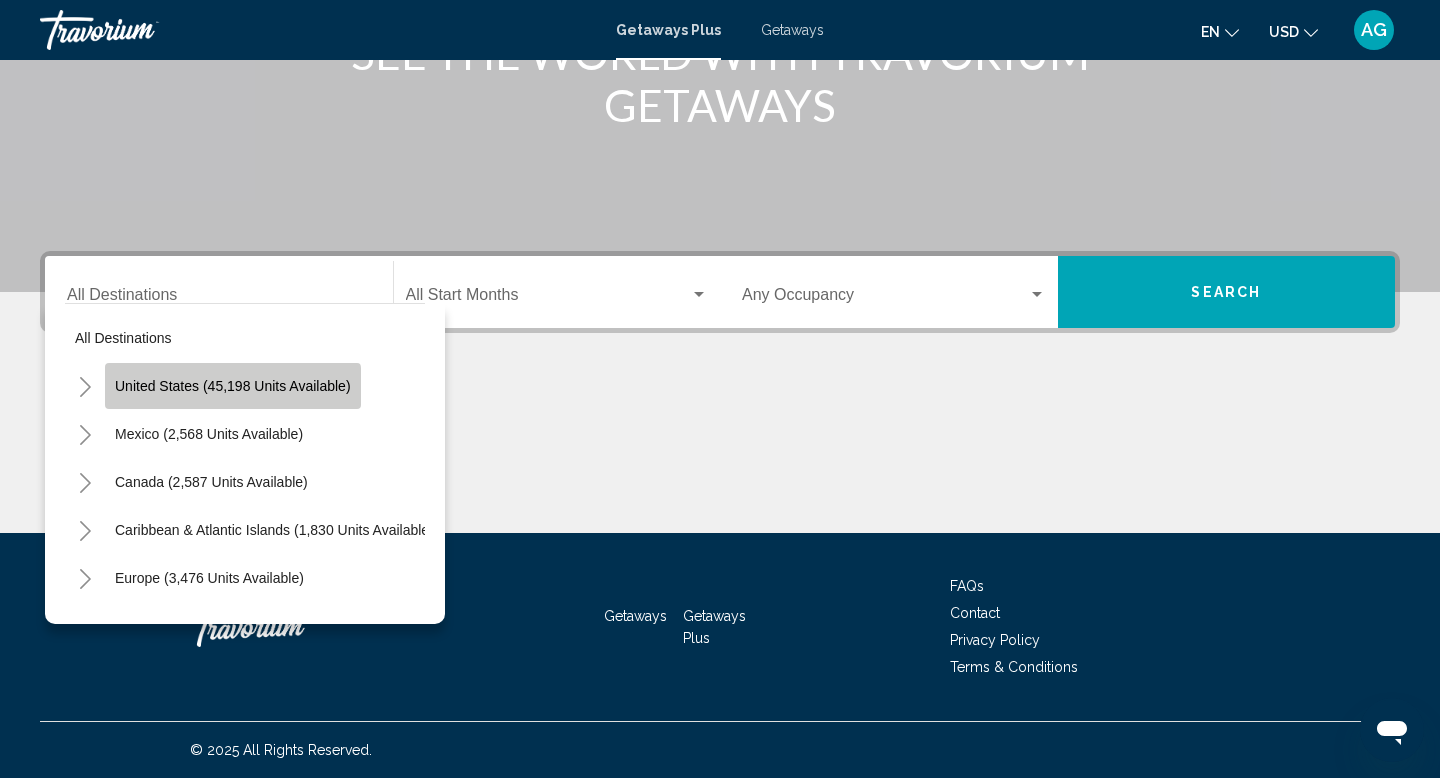 click on "United States (45,198 units available)" 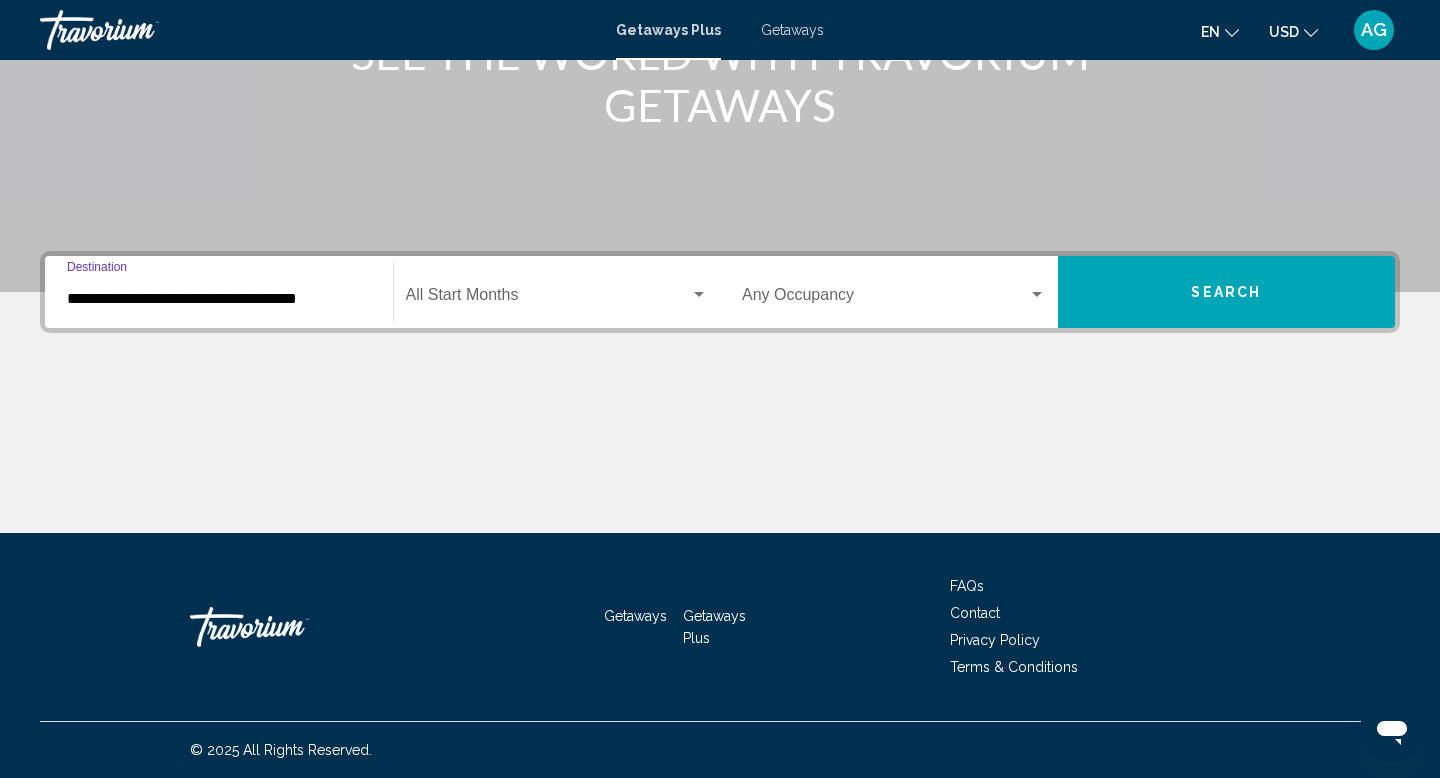 click on "Getaways" at bounding box center [792, 30] 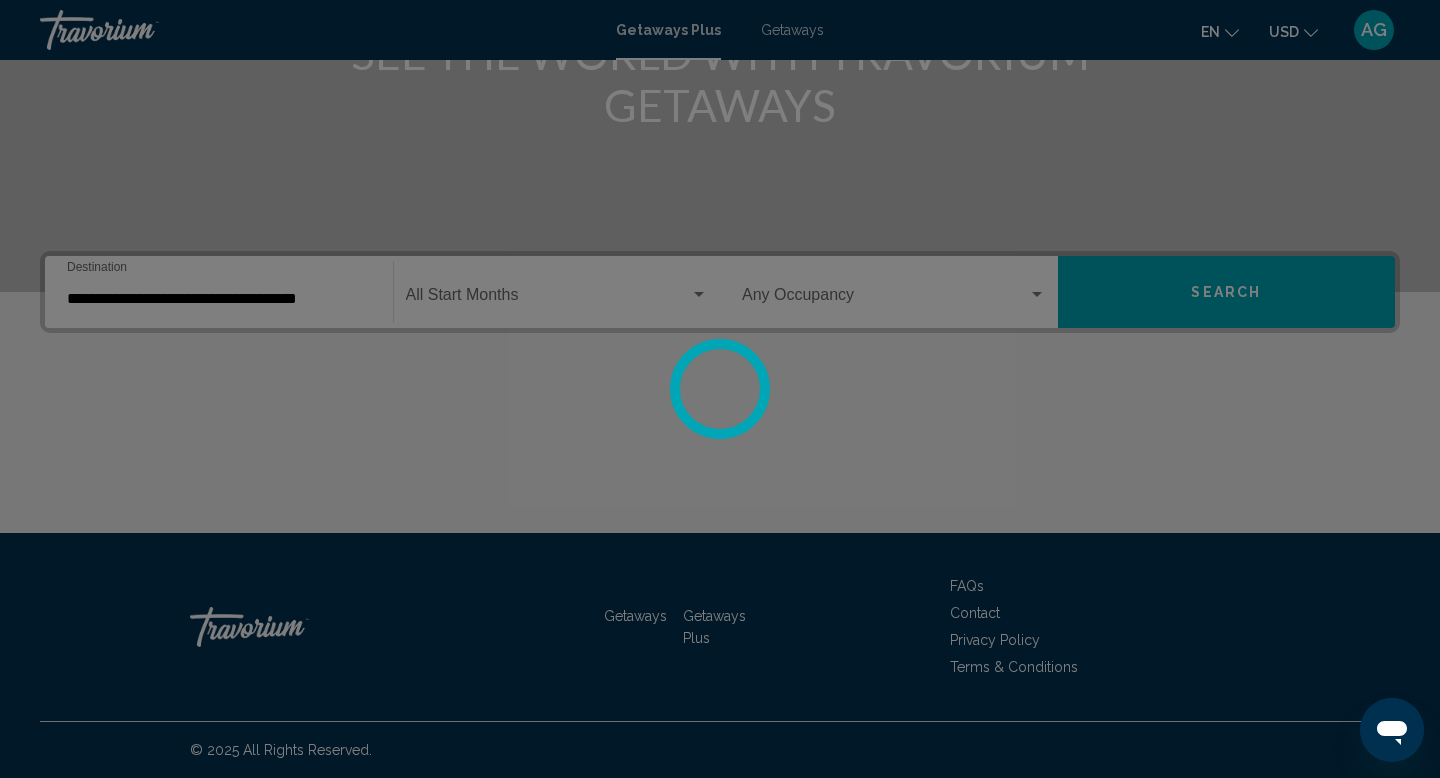 scroll, scrollTop: 0, scrollLeft: 0, axis: both 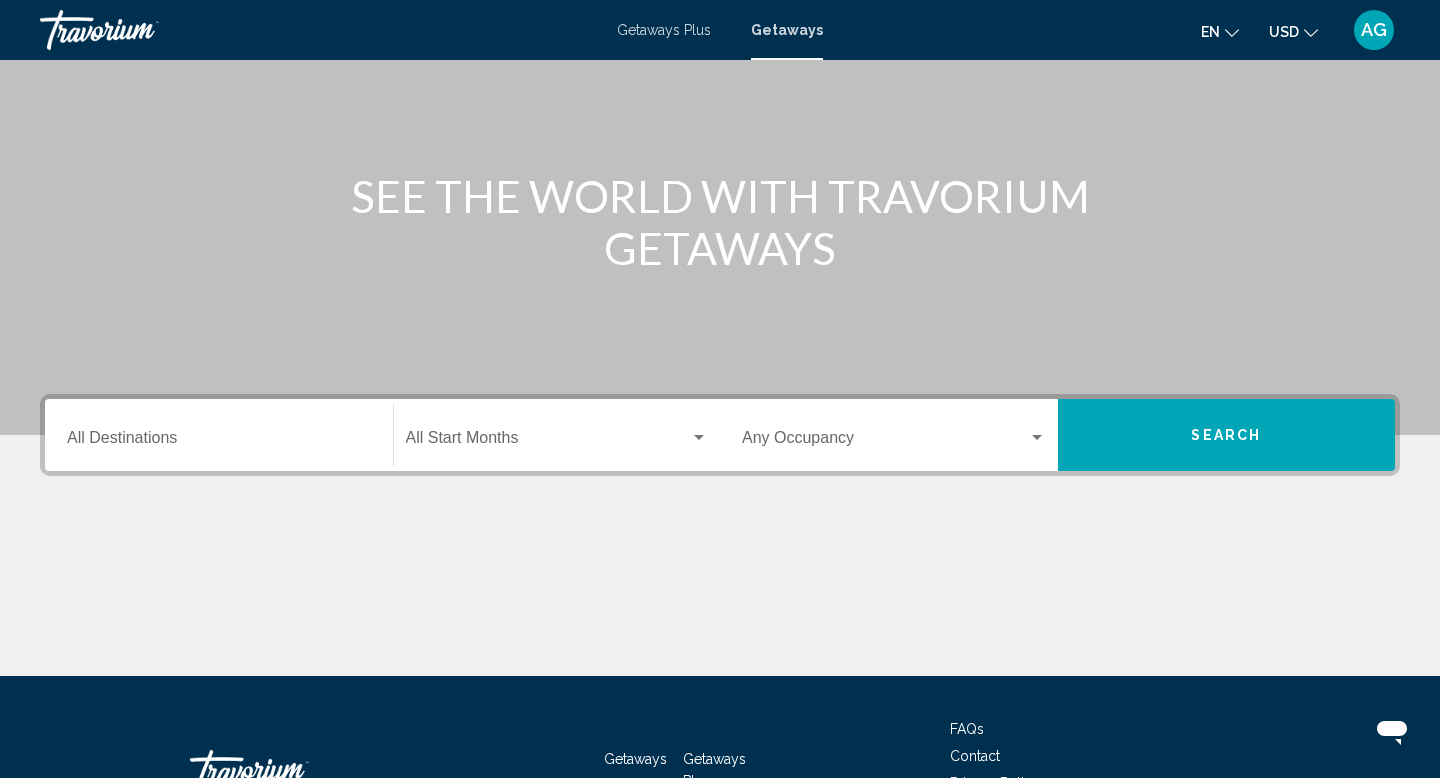 click on "Destination All Destinations" at bounding box center (219, 435) 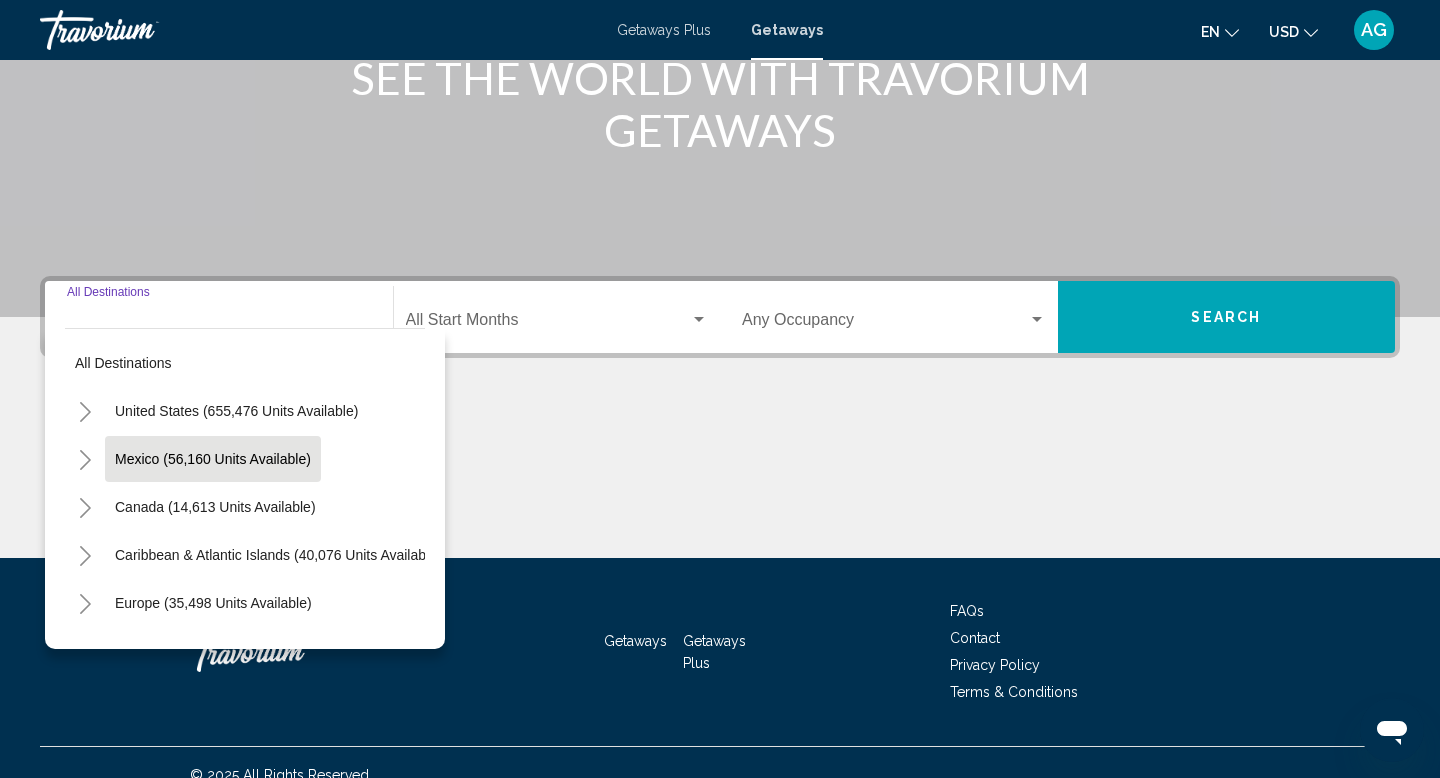 scroll, scrollTop: 308, scrollLeft: 0, axis: vertical 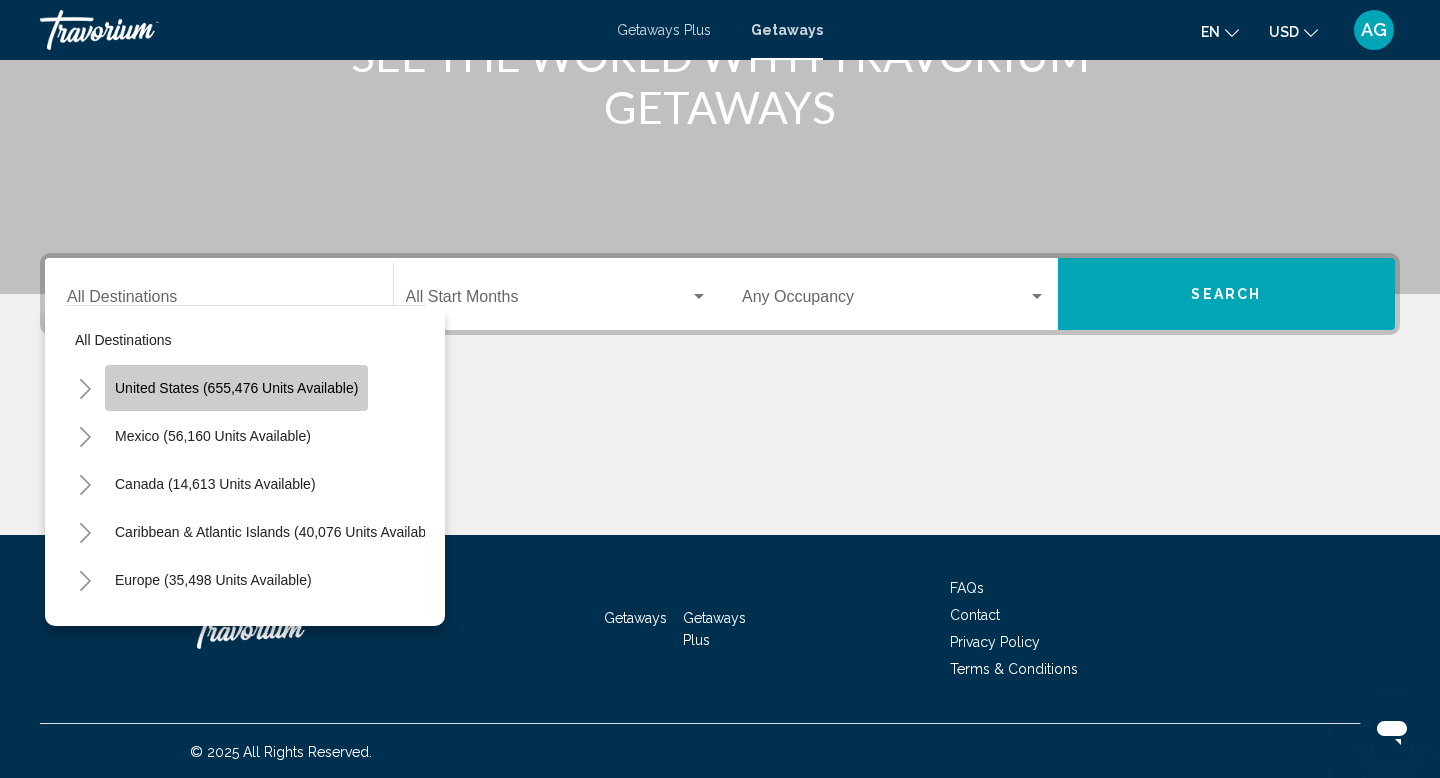 click on "United States (655,476 units available)" 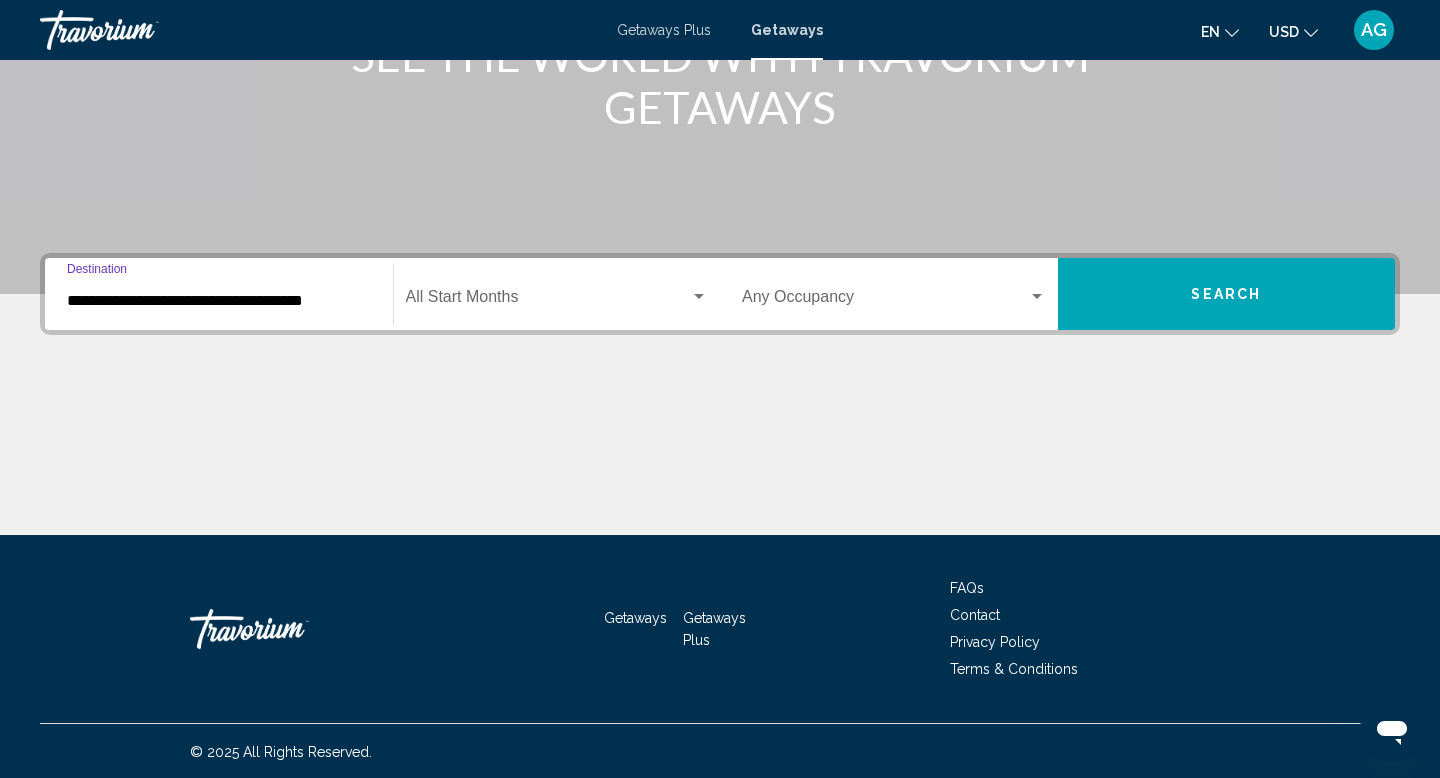 scroll, scrollTop: 308, scrollLeft: 0, axis: vertical 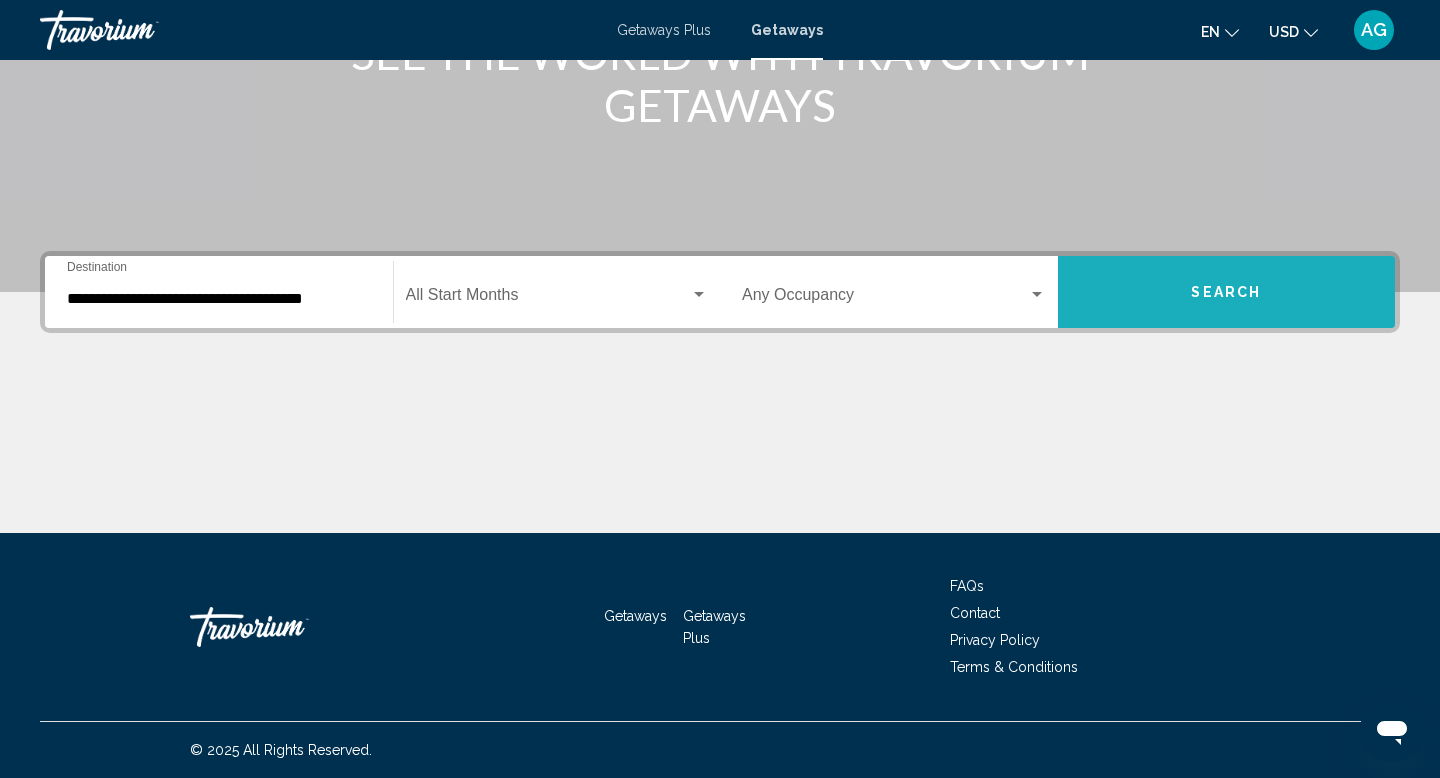 click on "Search" at bounding box center [1226, 293] 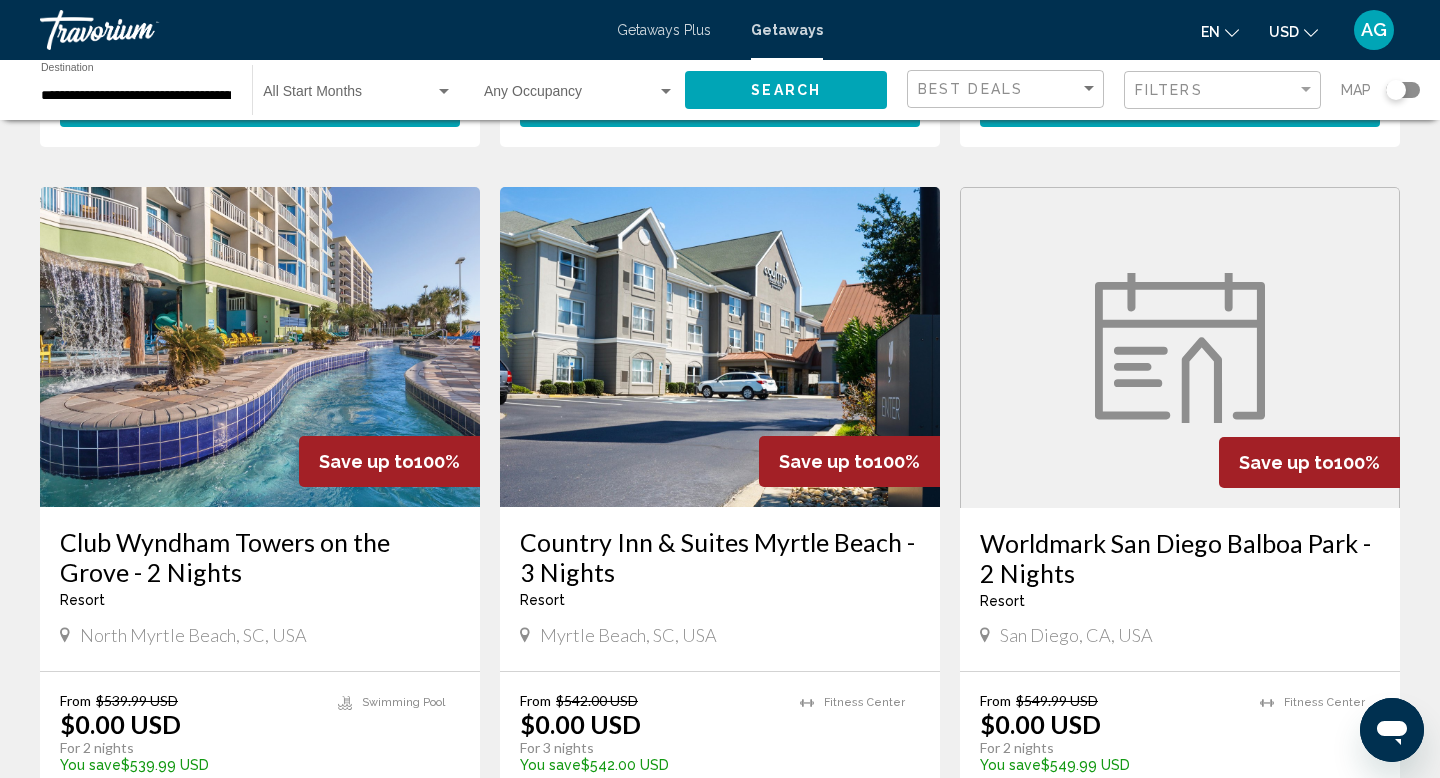 scroll, scrollTop: 2602, scrollLeft: 0, axis: vertical 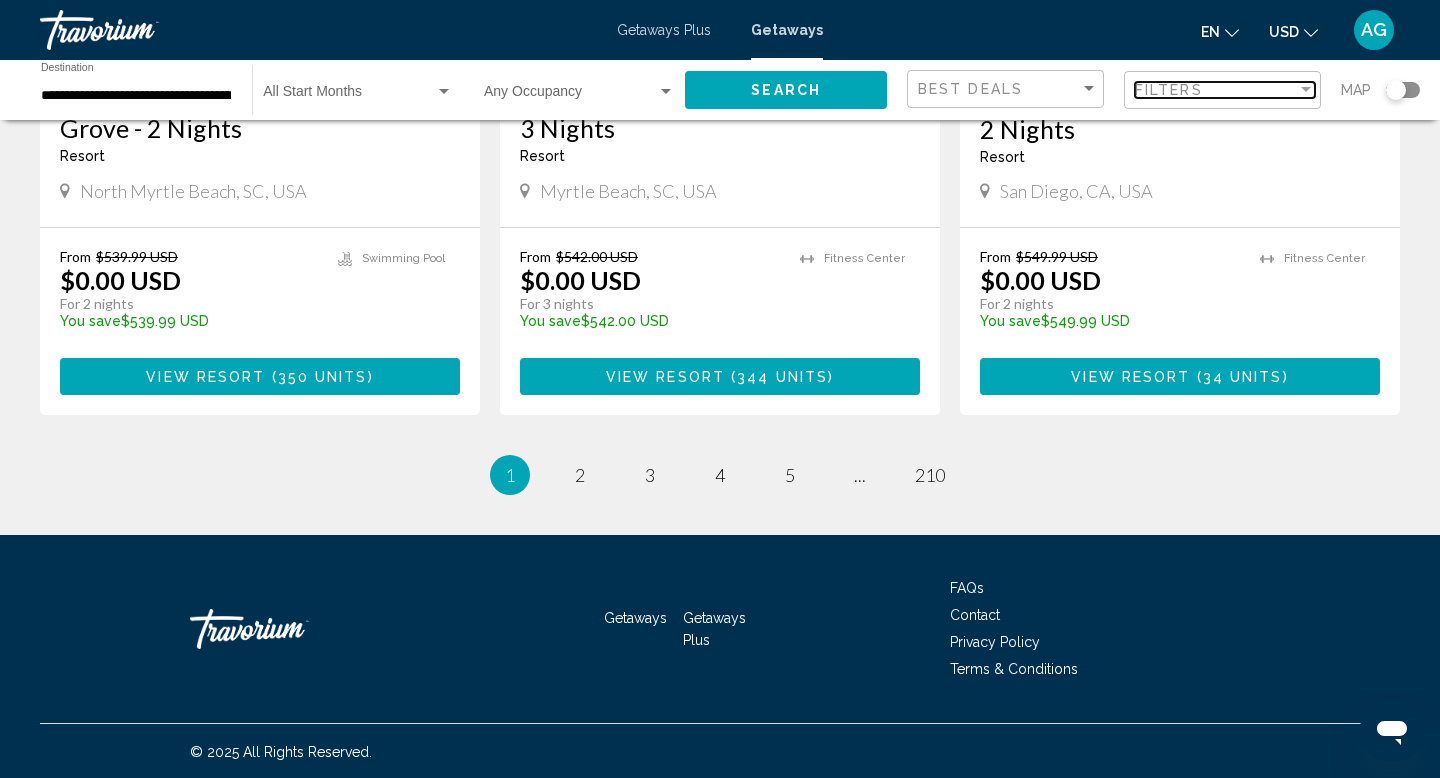 click at bounding box center [1306, 90] 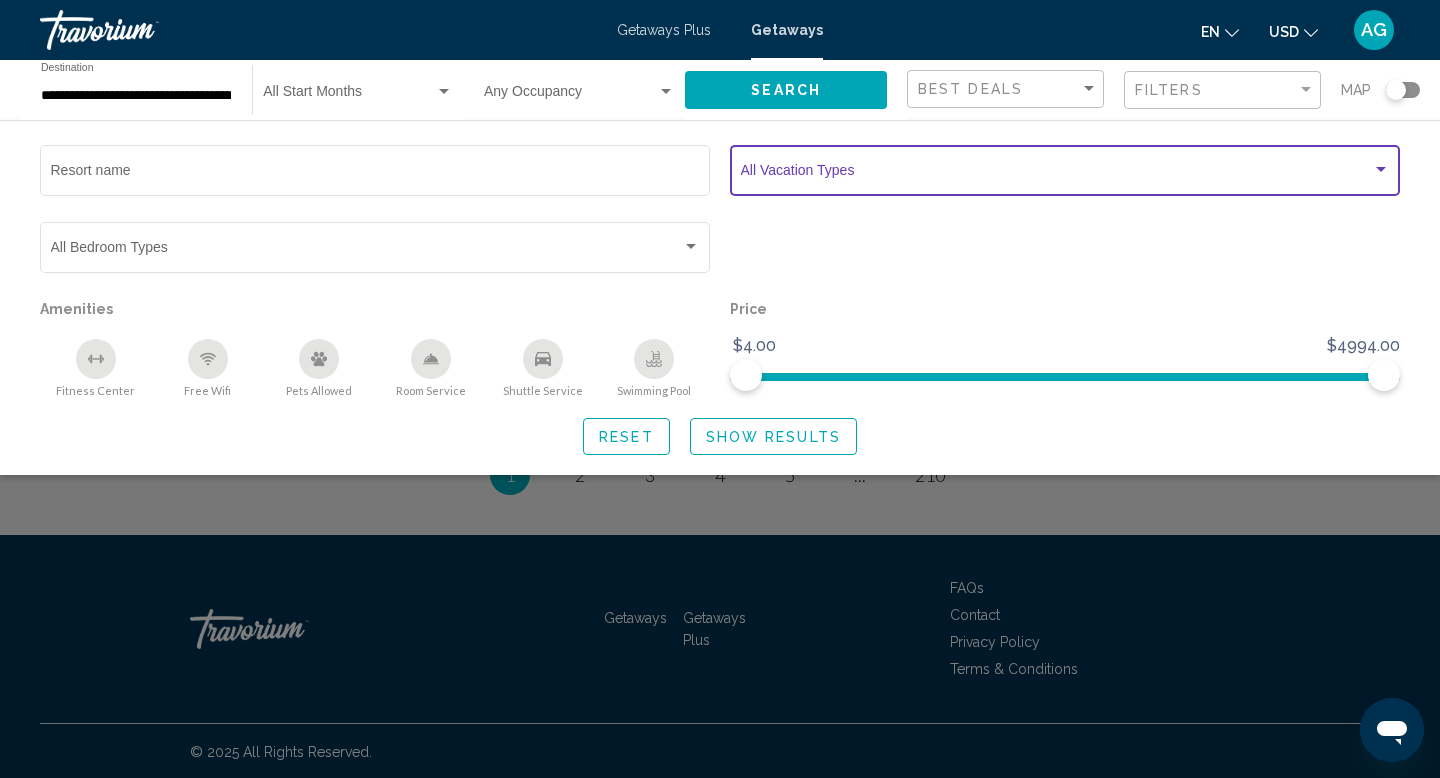 click at bounding box center (1381, 169) 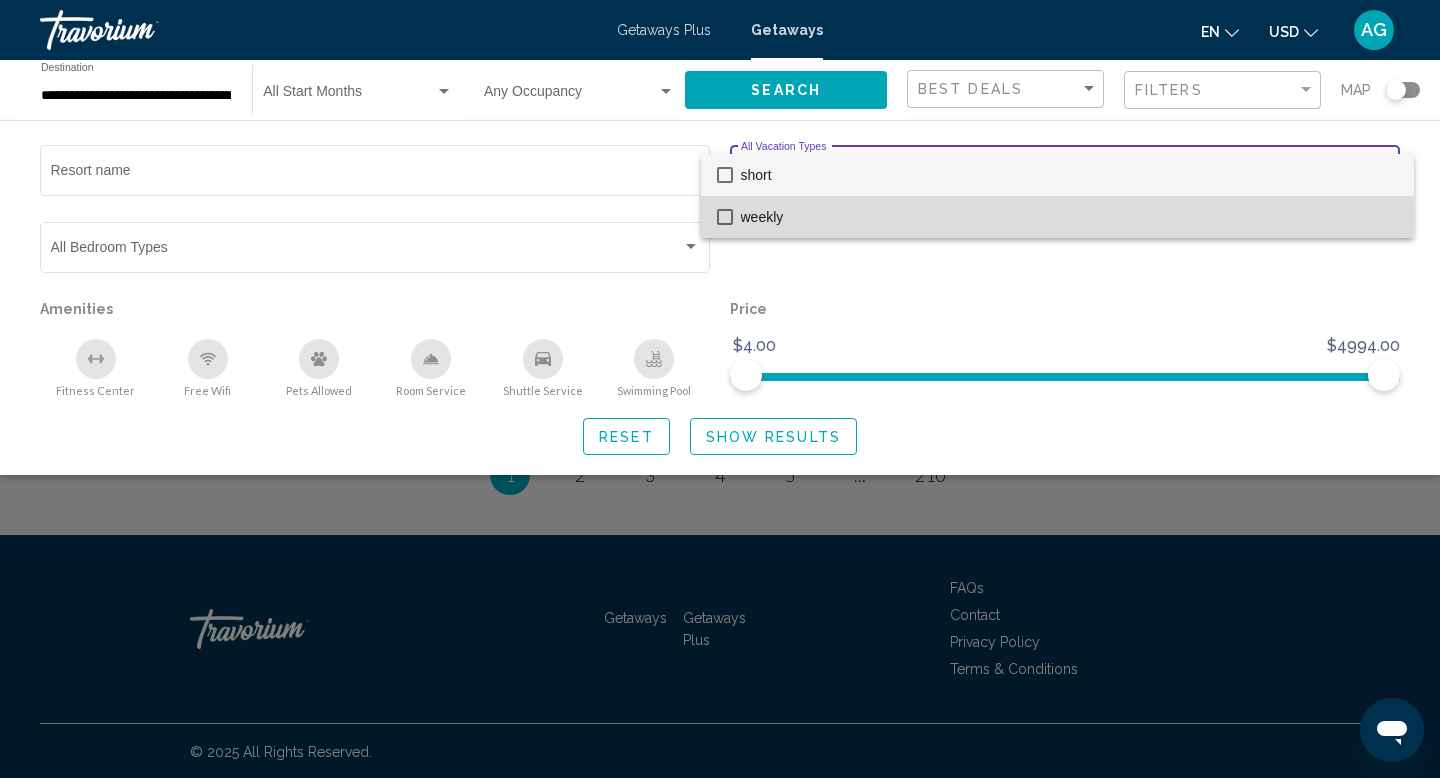 click at bounding box center [725, 217] 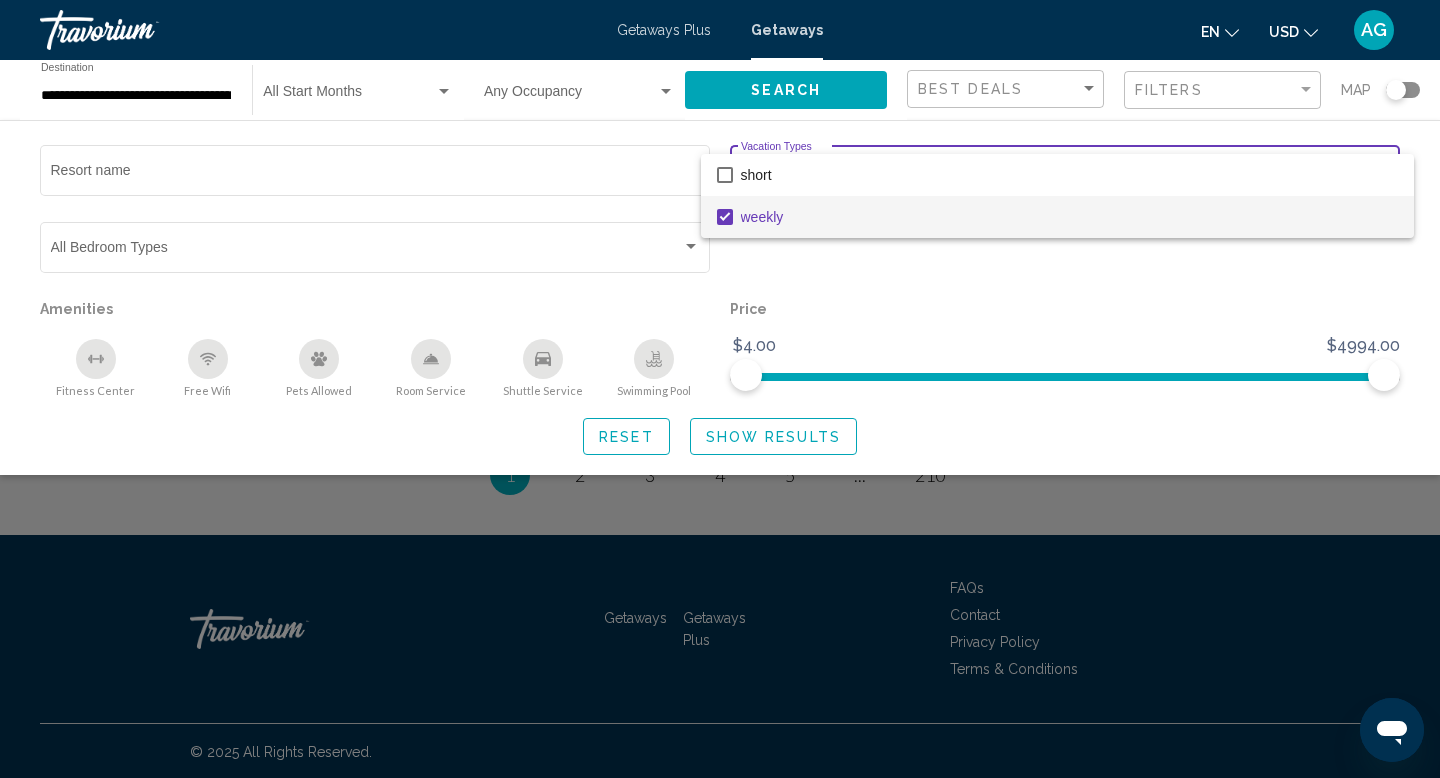 click at bounding box center (720, 389) 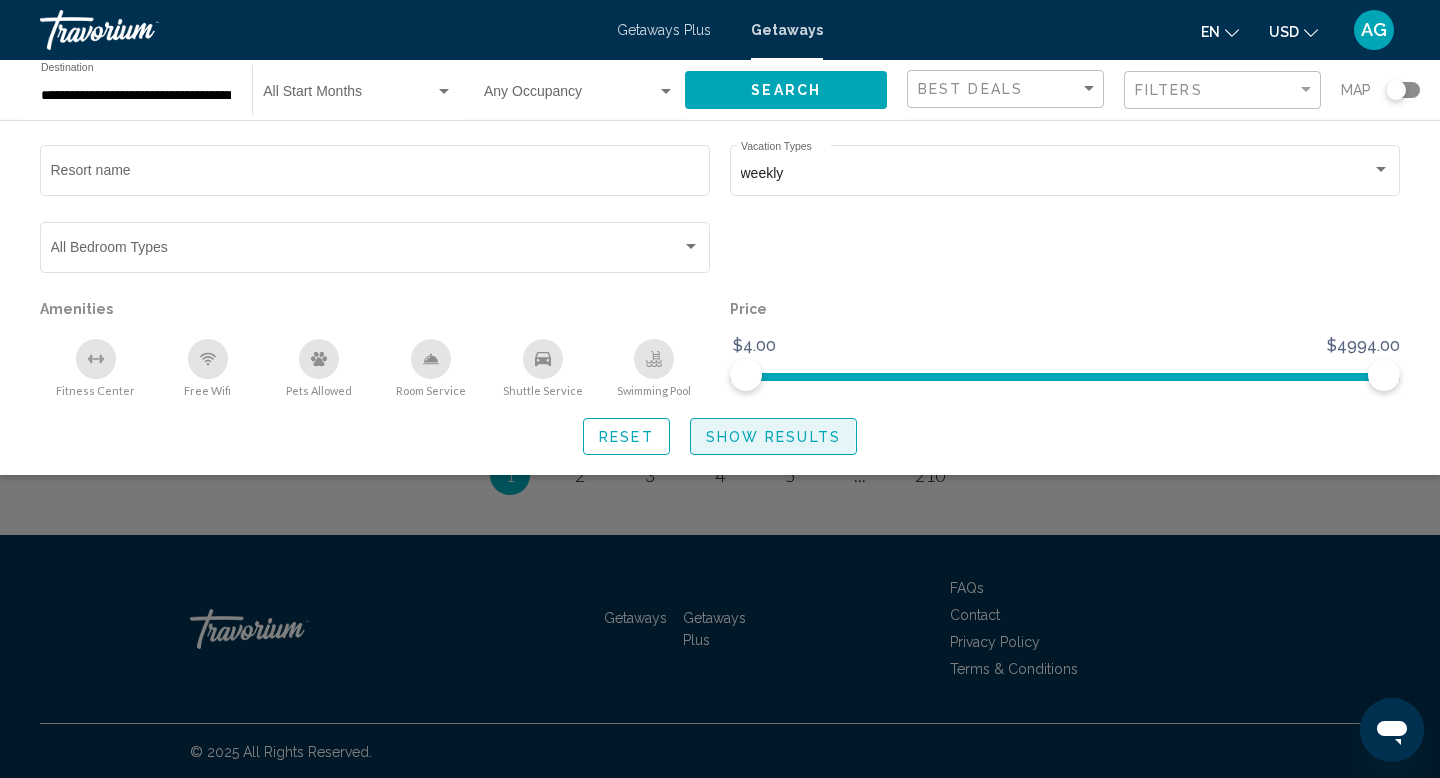 click on "Show Results" 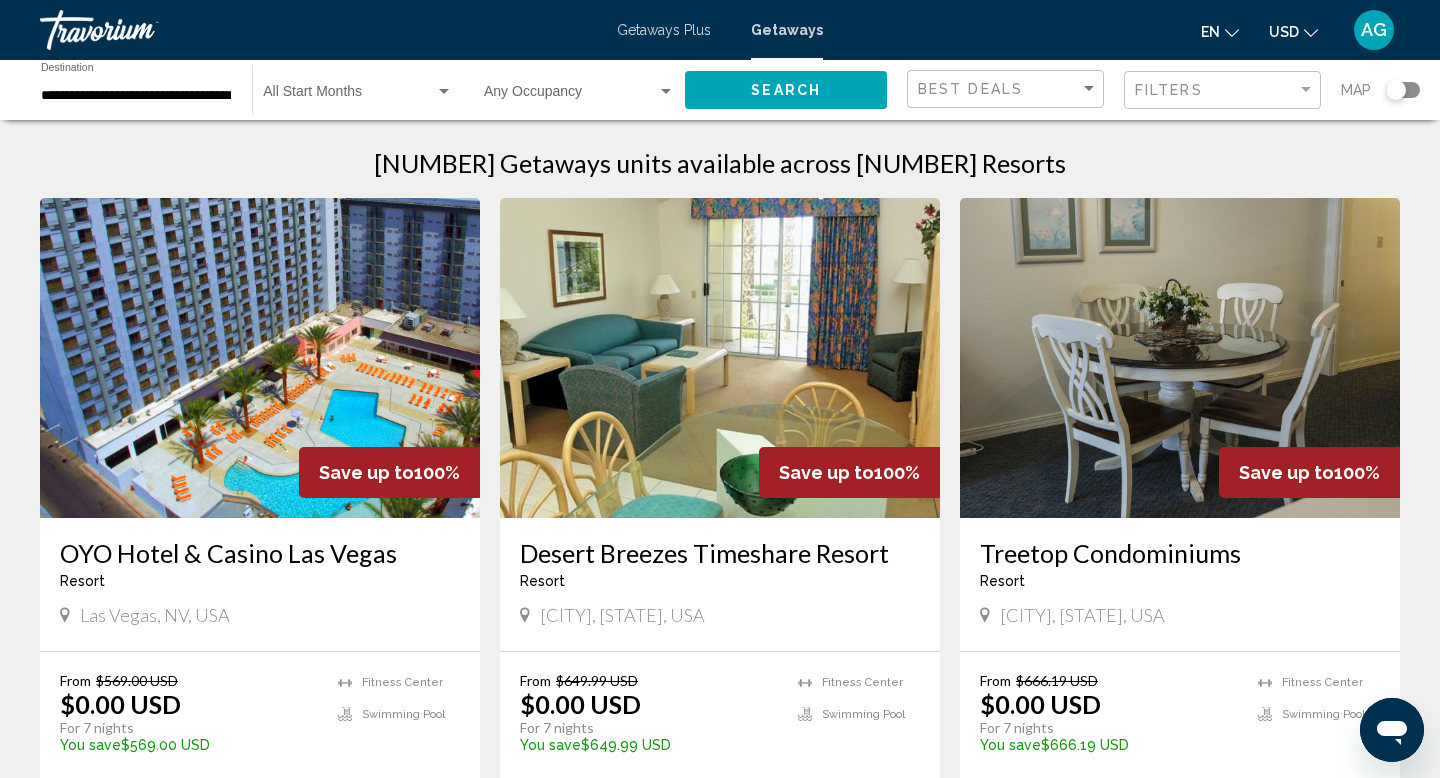 scroll, scrollTop: 0, scrollLeft: 0, axis: both 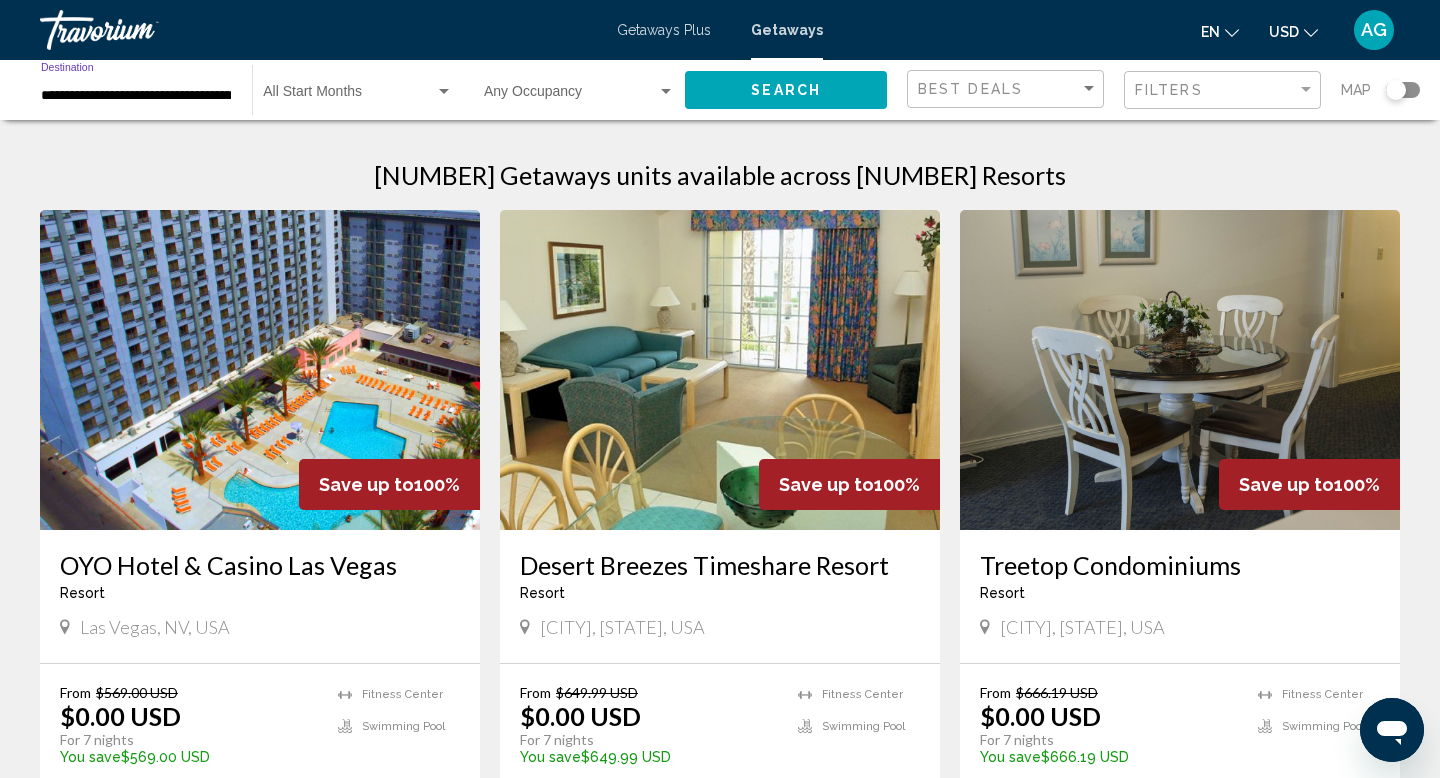 click on "**********" at bounding box center (136, 96) 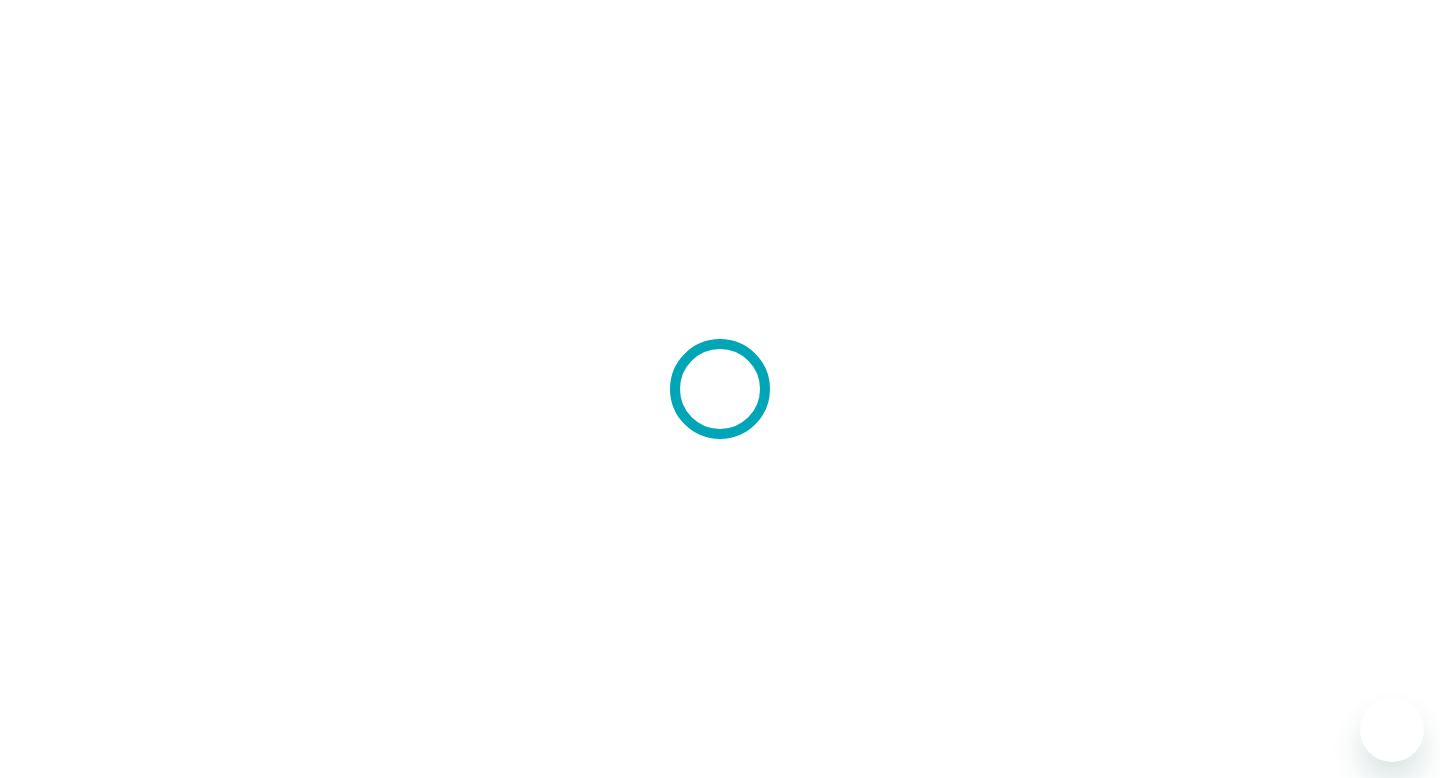 scroll, scrollTop: 0, scrollLeft: 0, axis: both 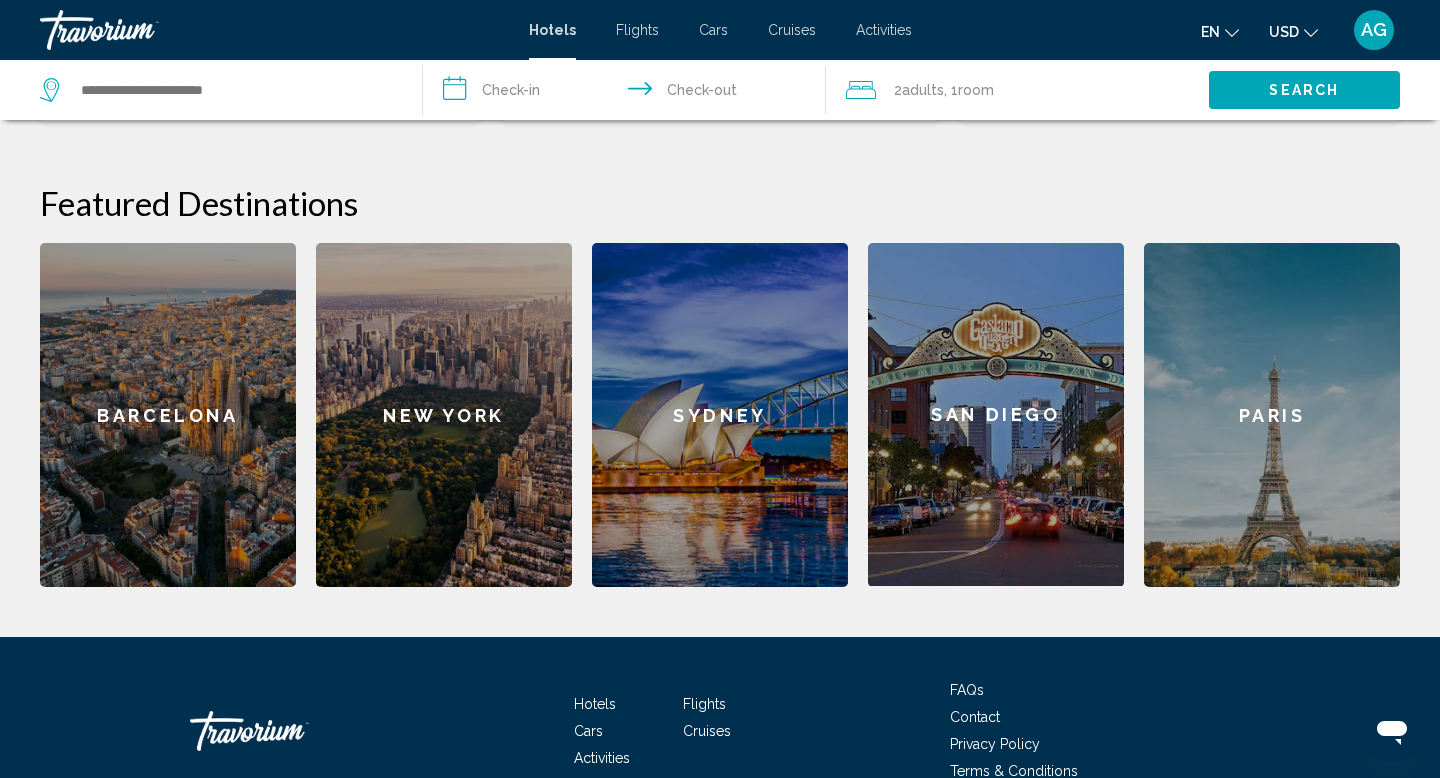 click on "New York" 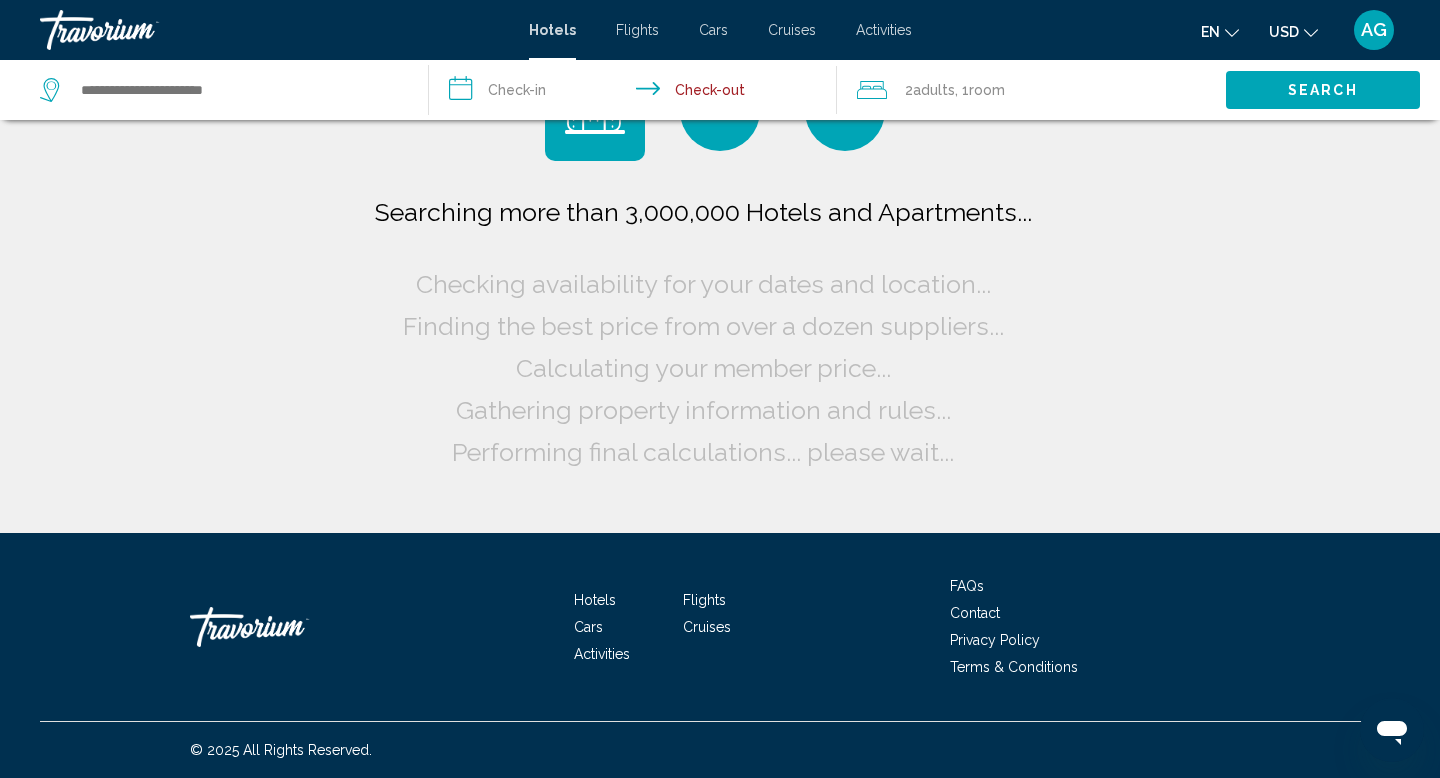 scroll, scrollTop: 0, scrollLeft: 0, axis: both 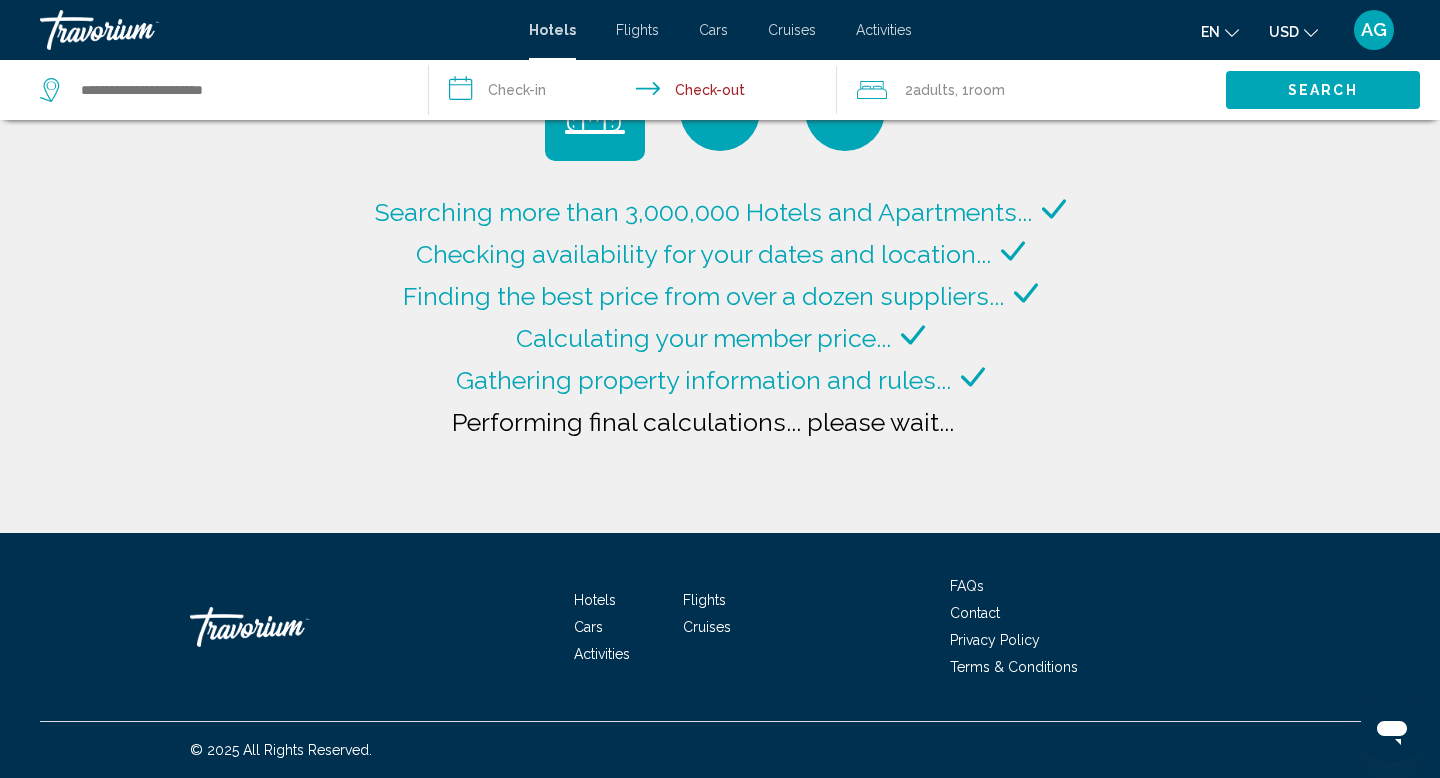 type on "**********" 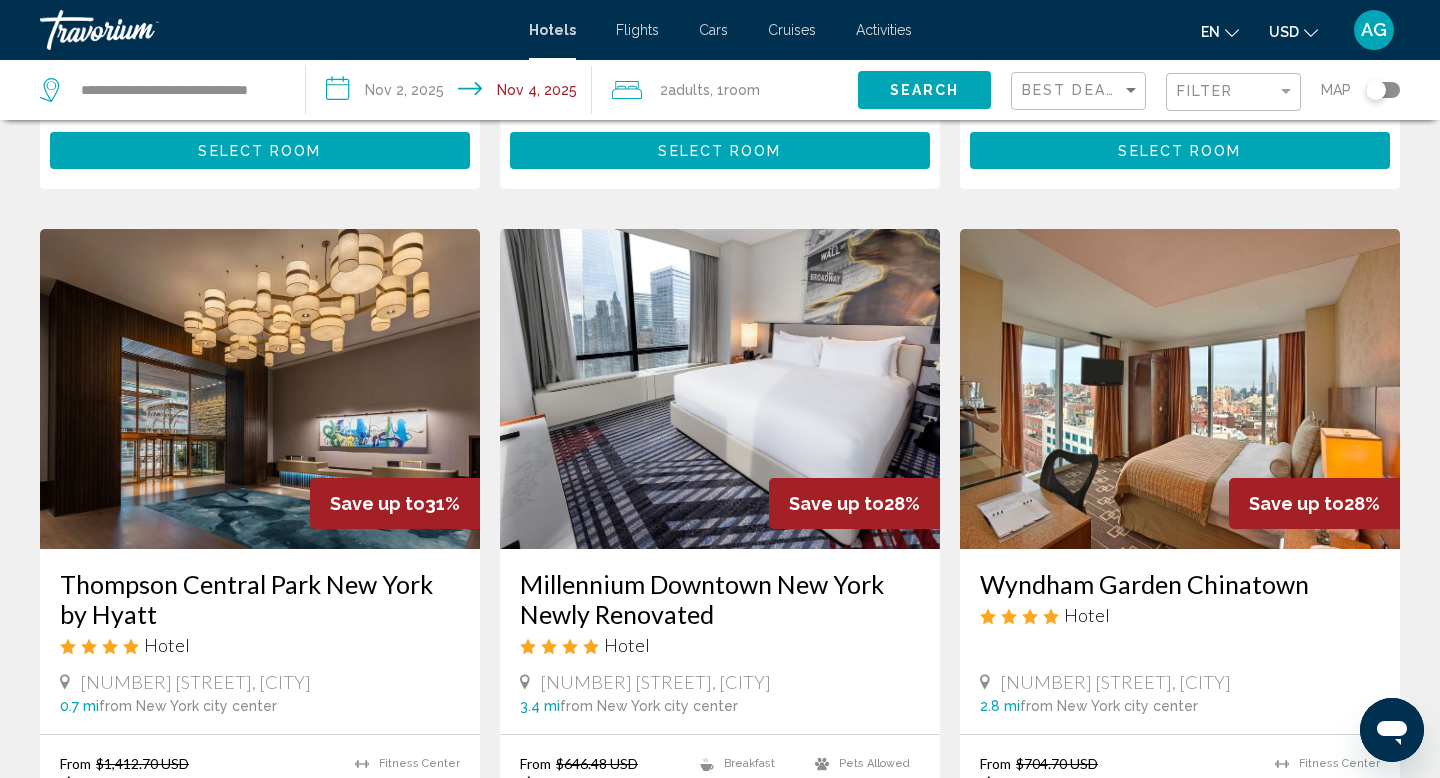 scroll, scrollTop: 700, scrollLeft: 0, axis: vertical 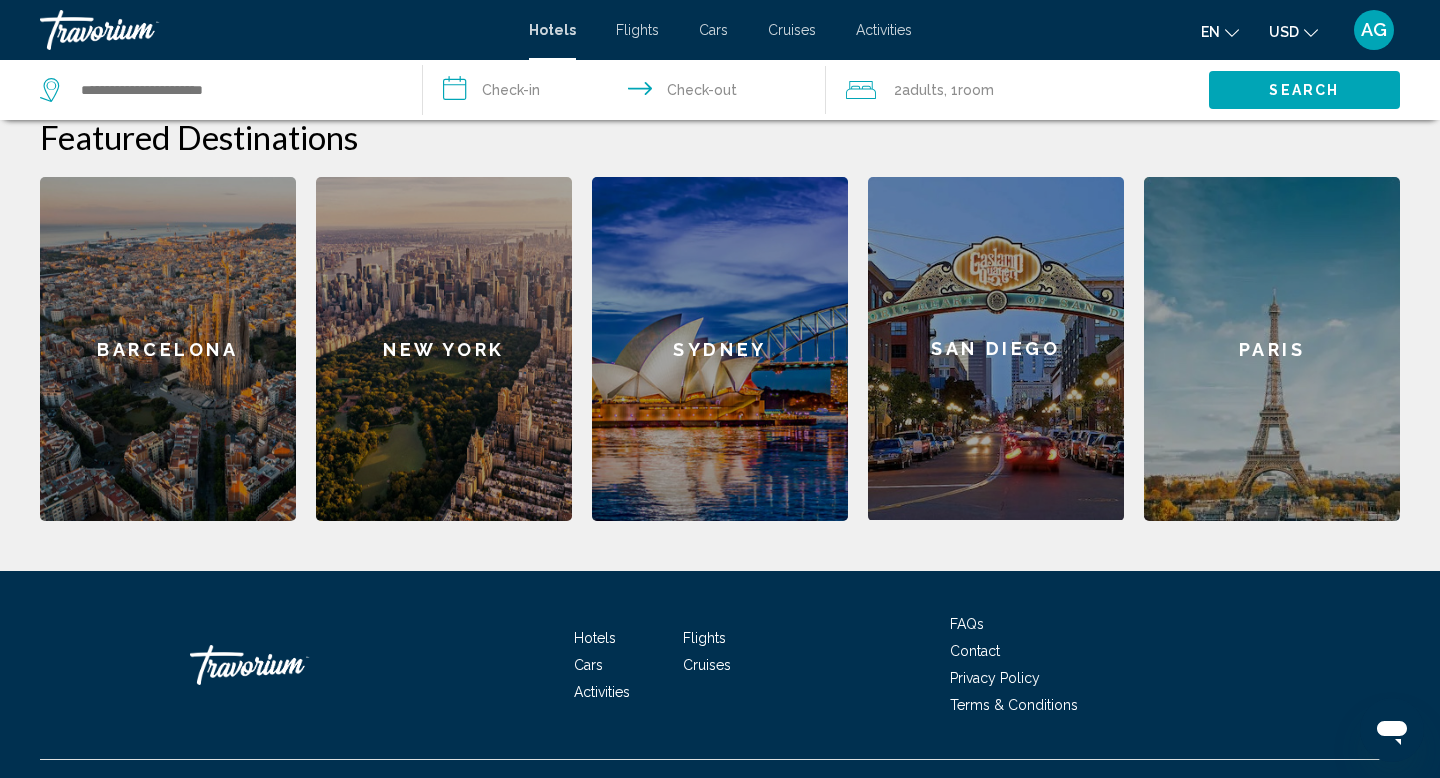 click on "New York" 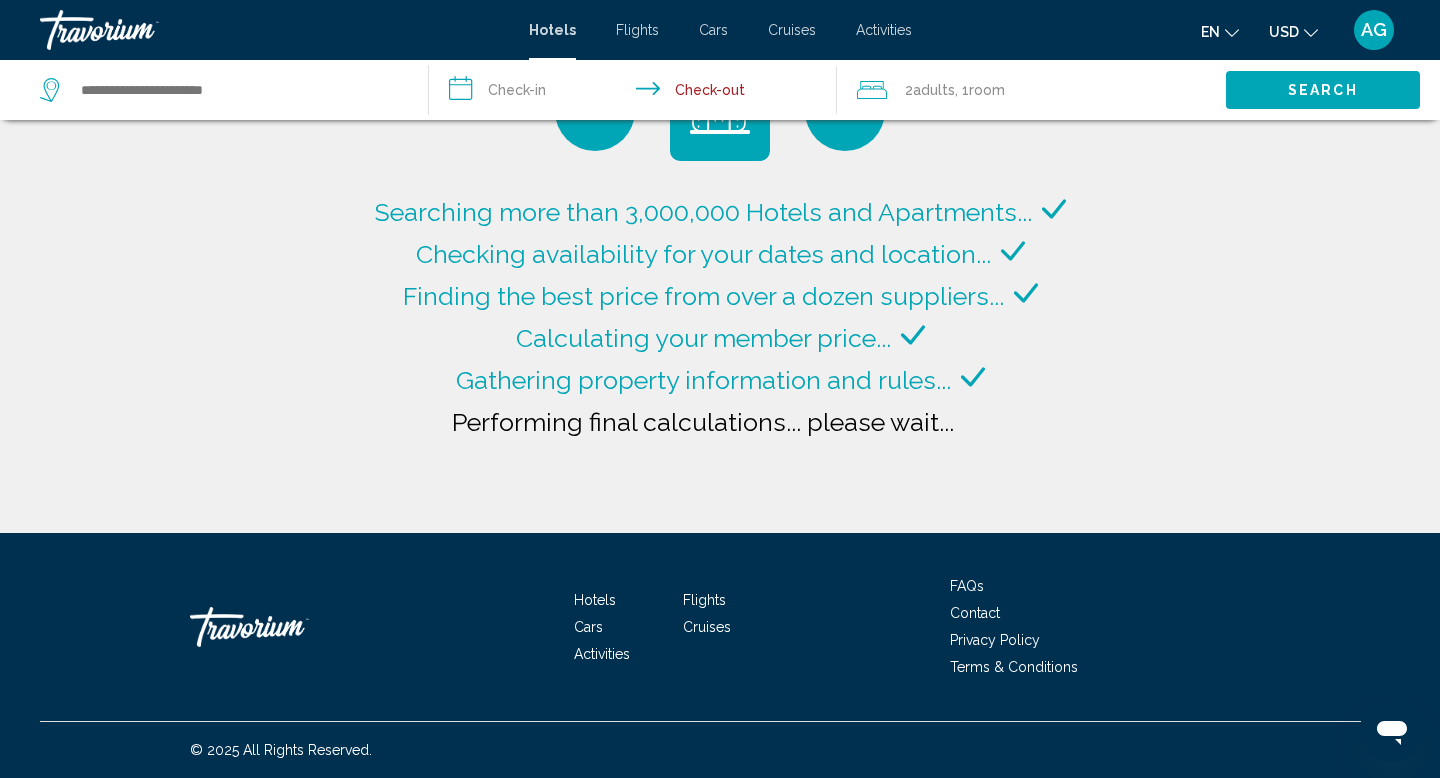 type on "**********" 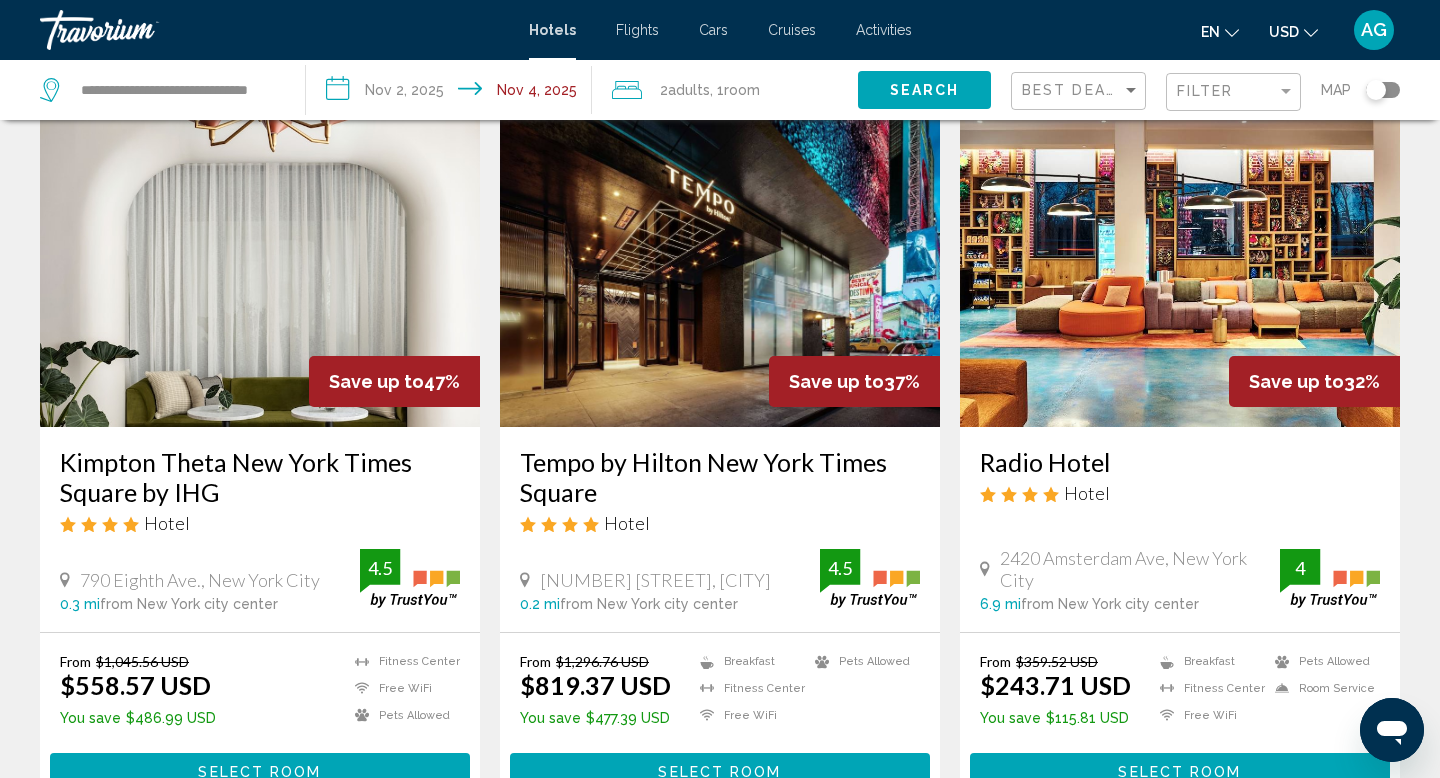 scroll, scrollTop: 0, scrollLeft: 0, axis: both 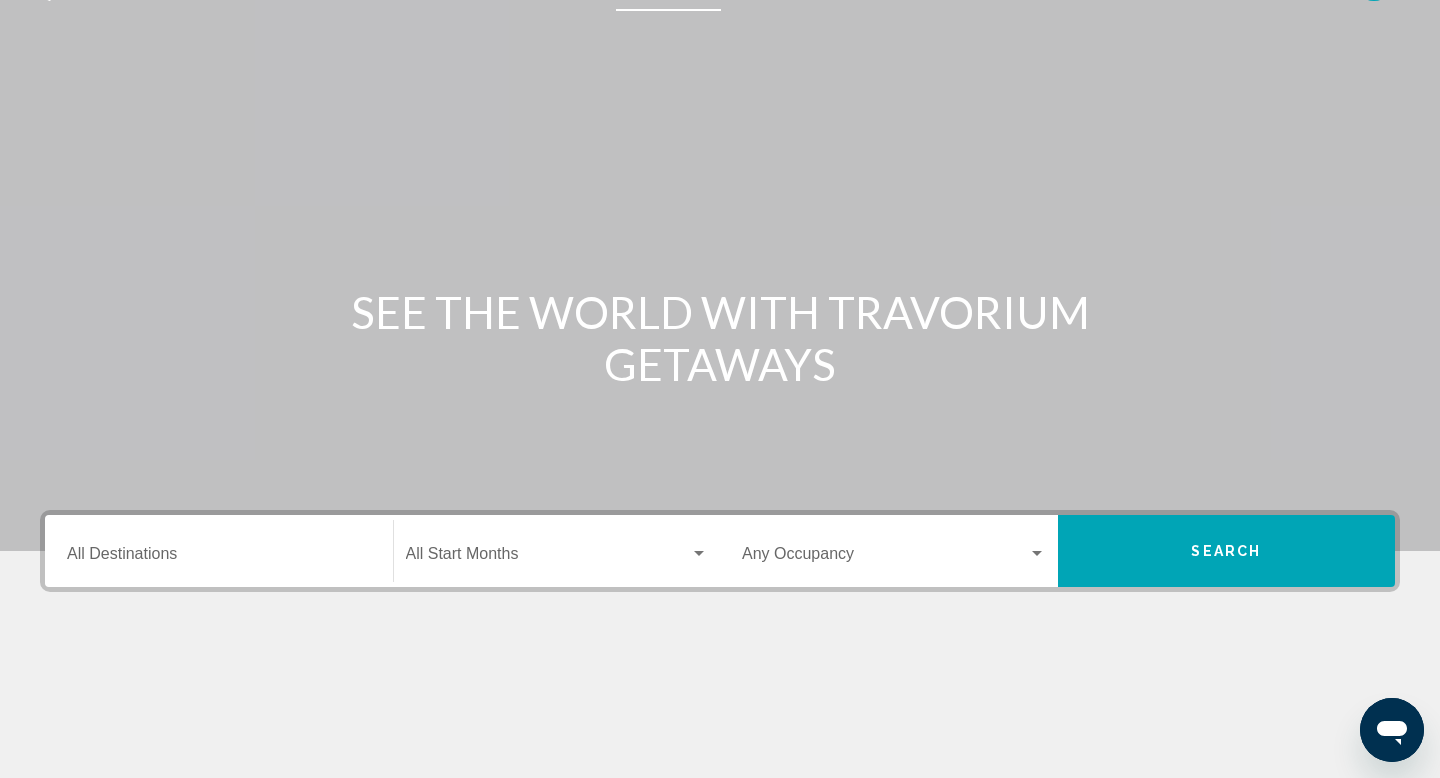 click on "Destination All Destinations" at bounding box center (219, 551) 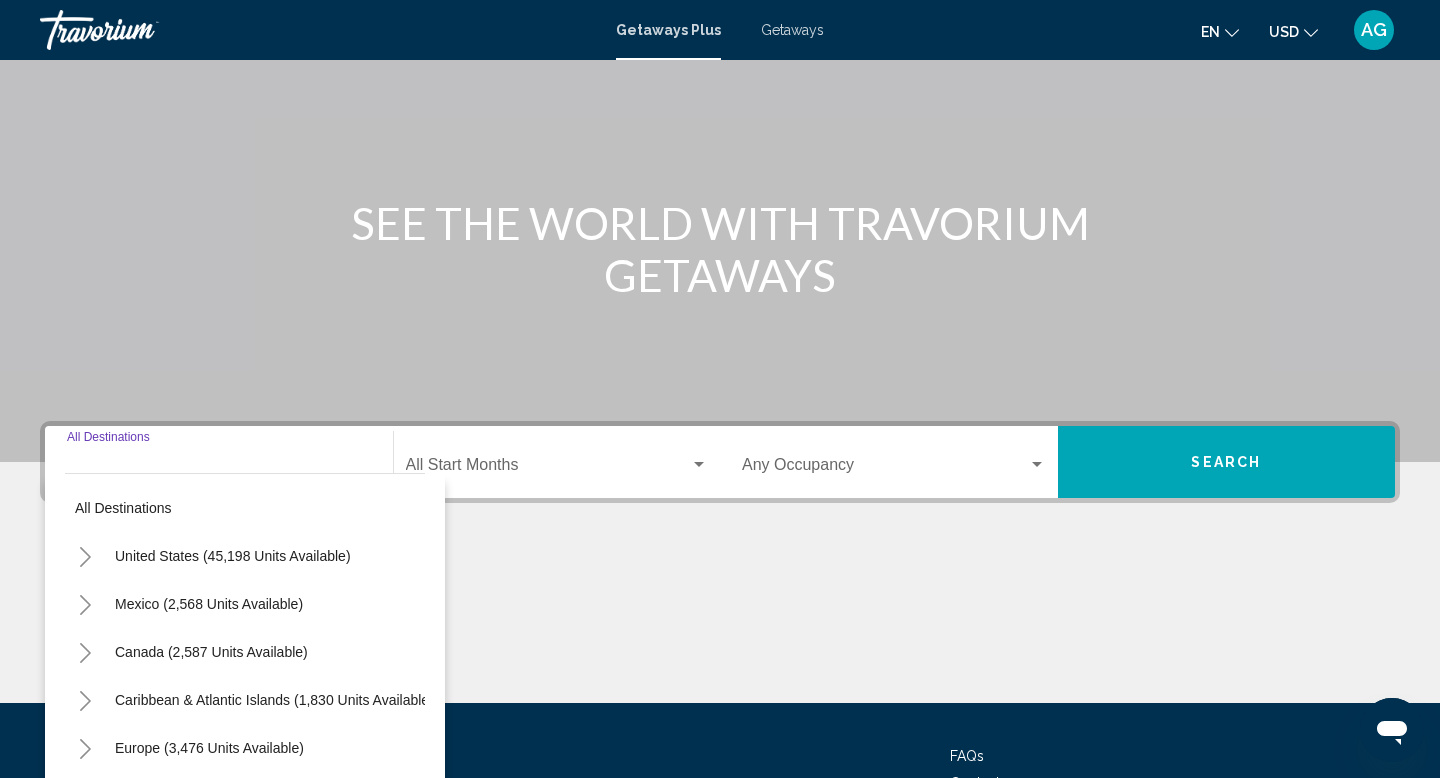 scroll, scrollTop: 140, scrollLeft: 0, axis: vertical 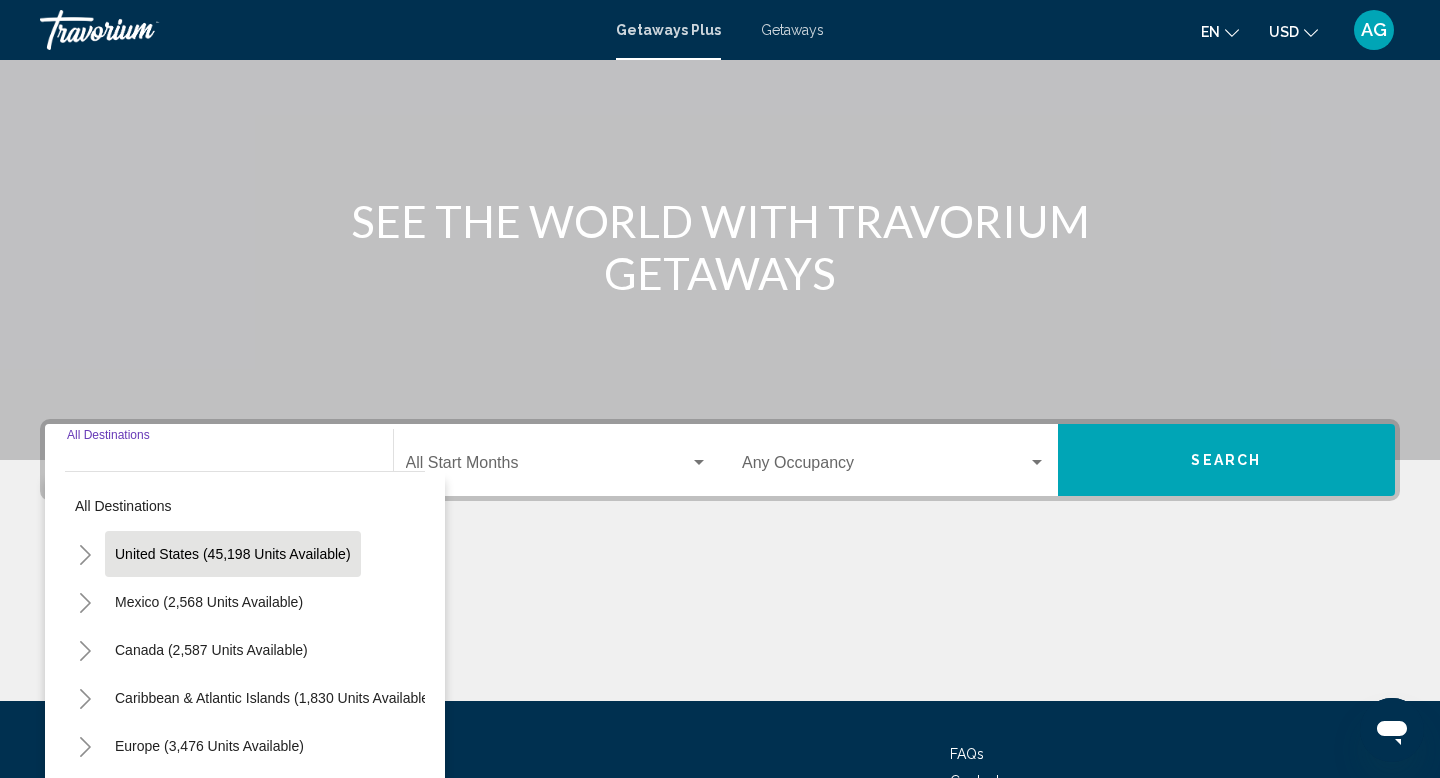 click on "United States (45,198 units available)" at bounding box center [209, 602] 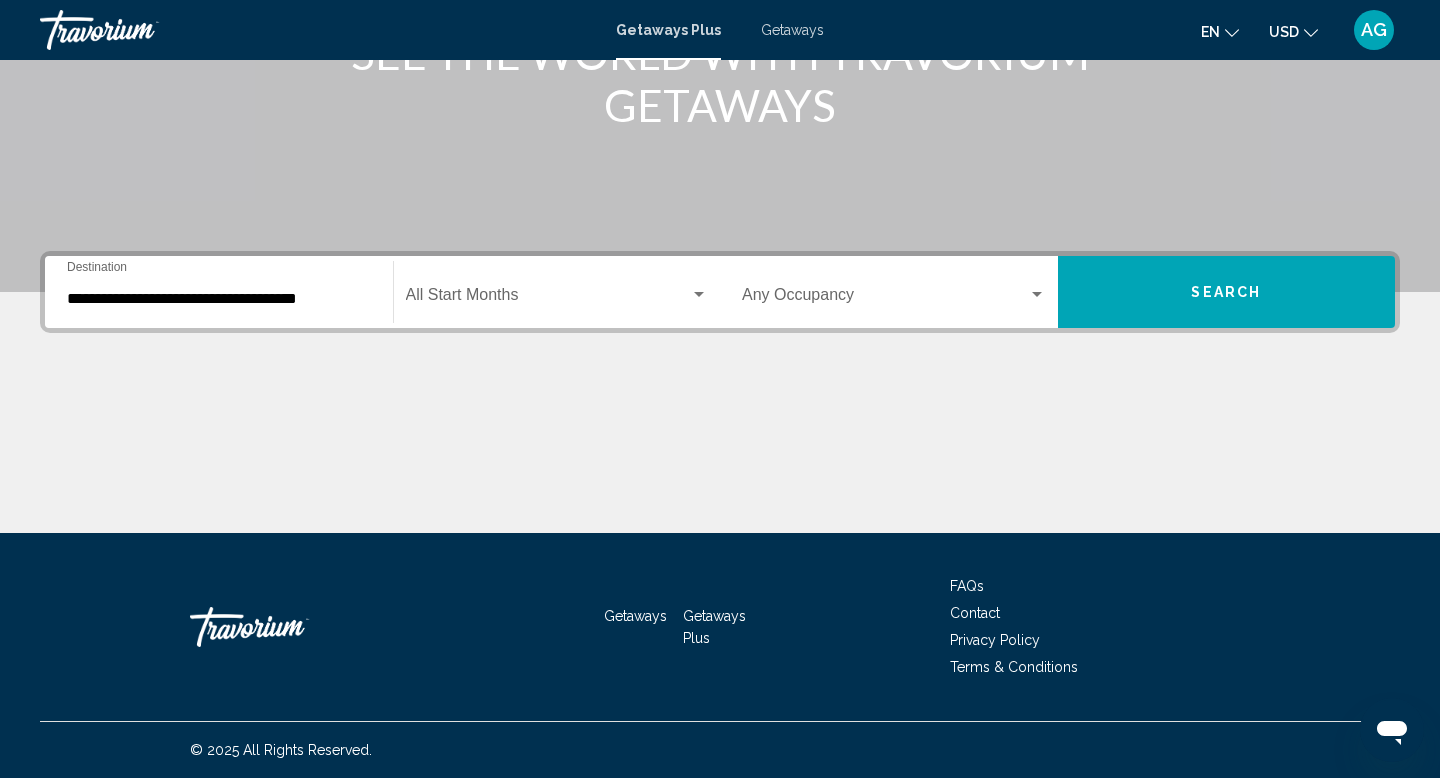 click on "**********" at bounding box center (219, 292) 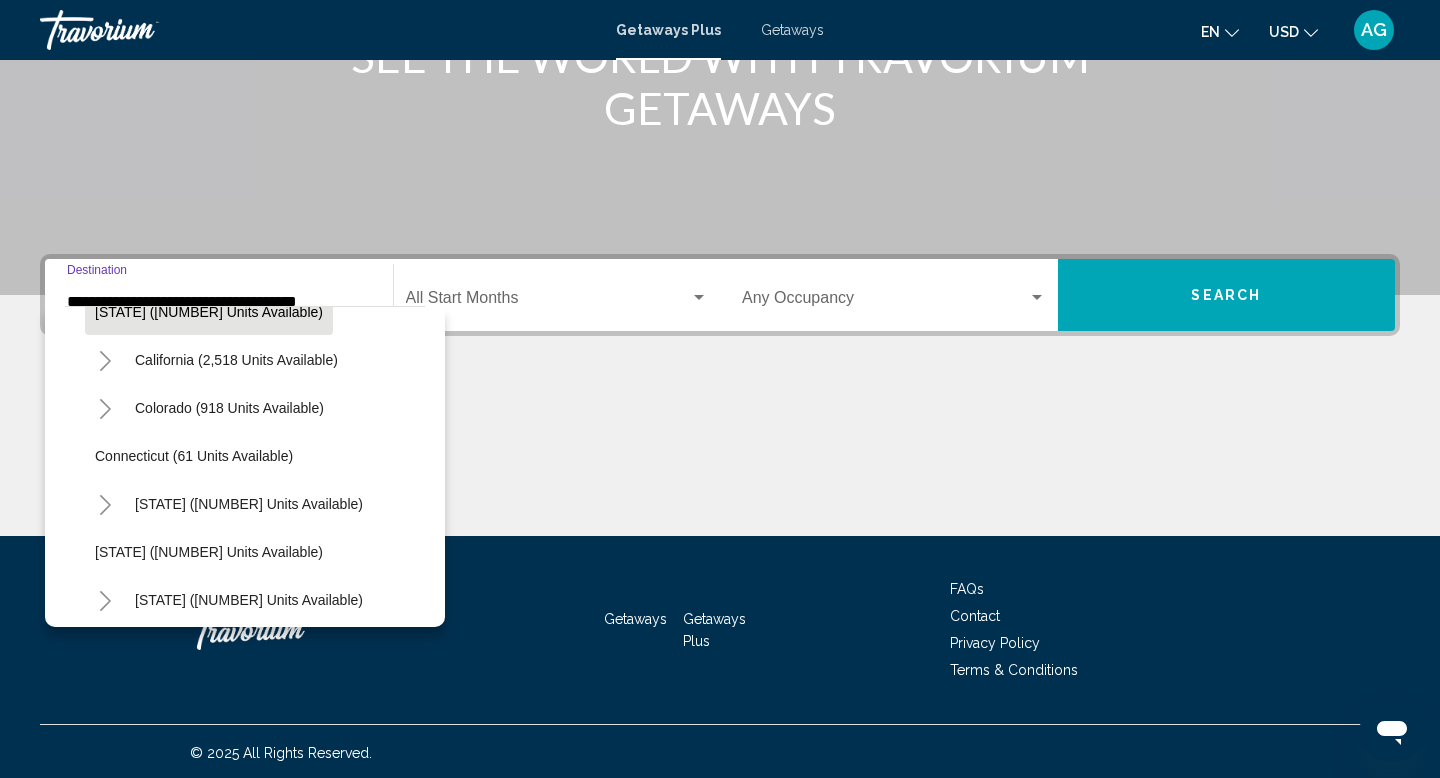 scroll, scrollTop: 180, scrollLeft: 0, axis: vertical 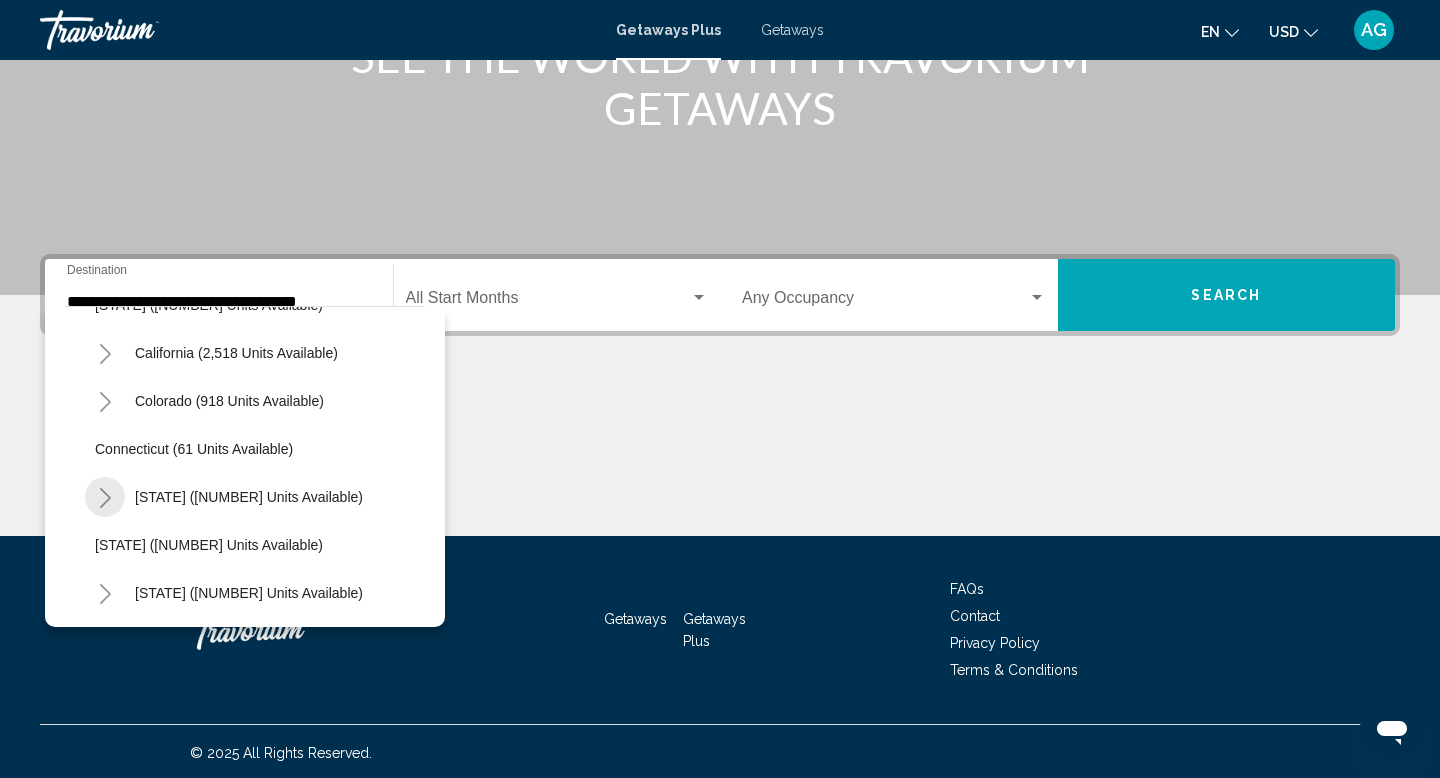 click 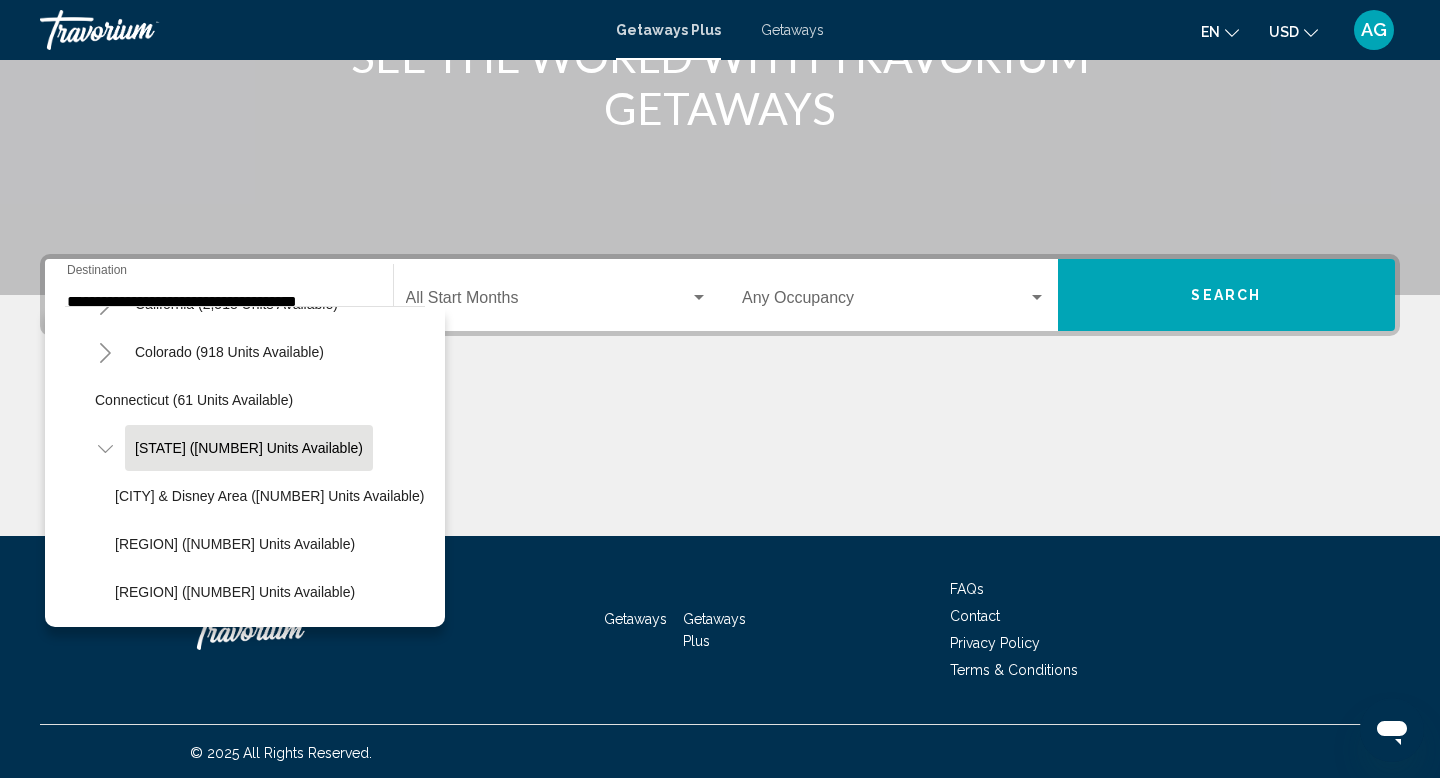 scroll, scrollTop: 231, scrollLeft: 0, axis: vertical 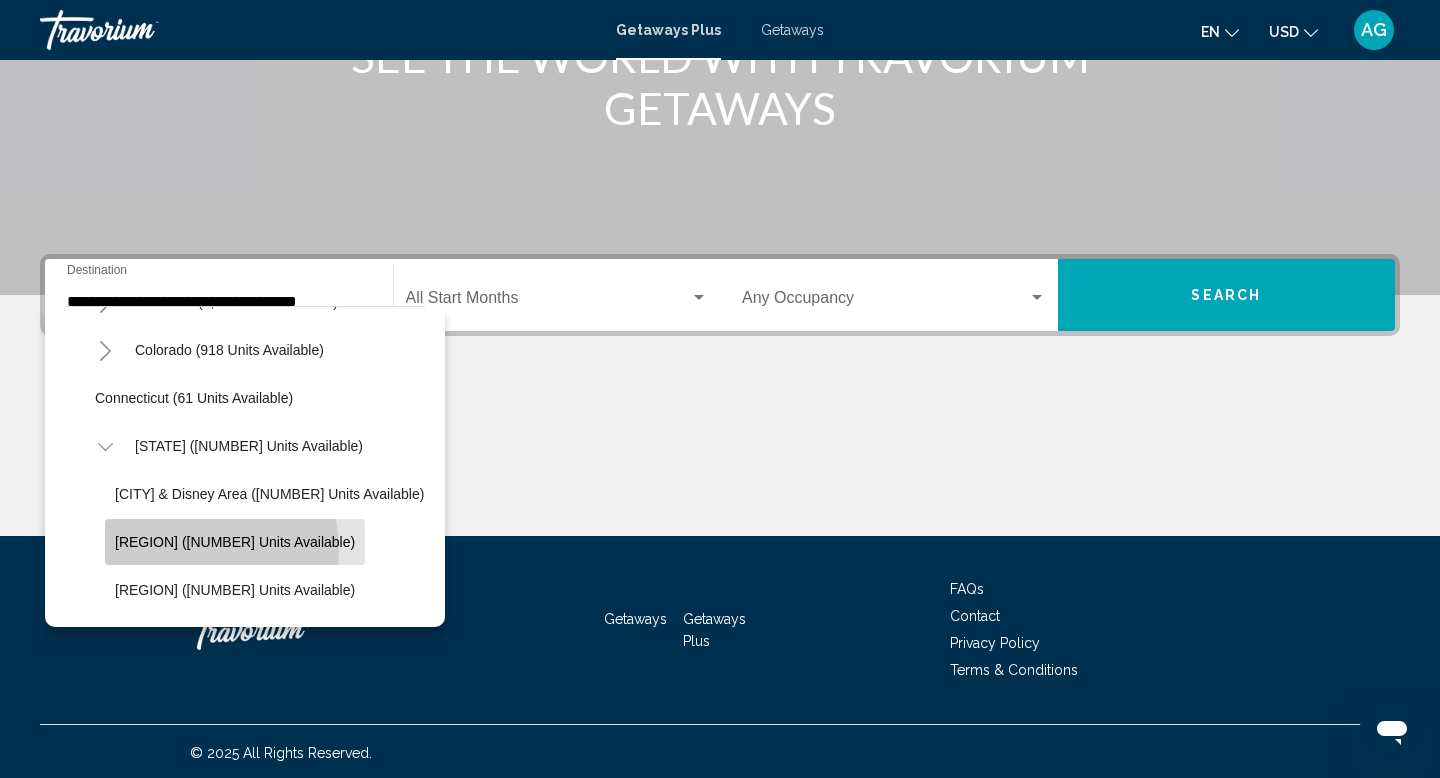 click on "[REGION] ([NUMBER] units available)" 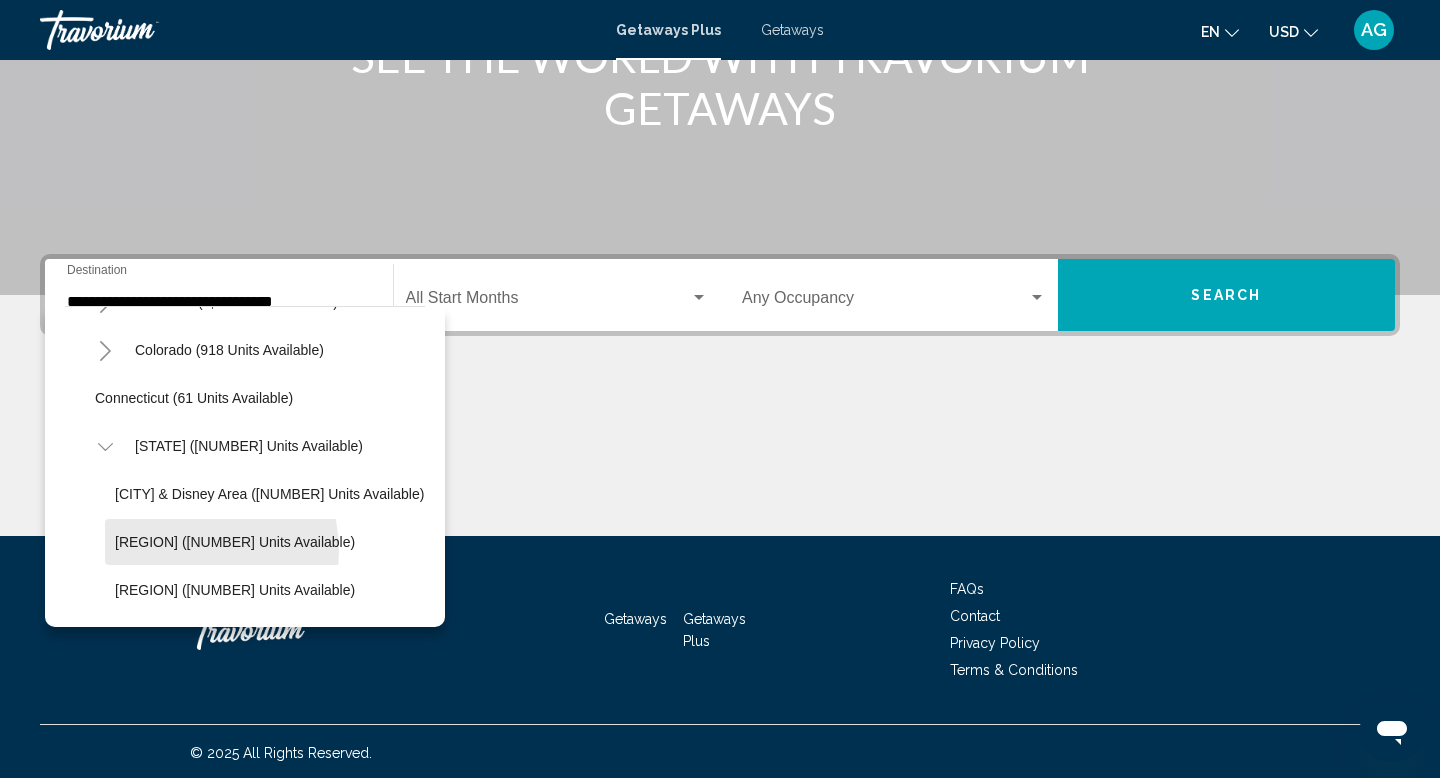 scroll, scrollTop: 308, scrollLeft: 0, axis: vertical 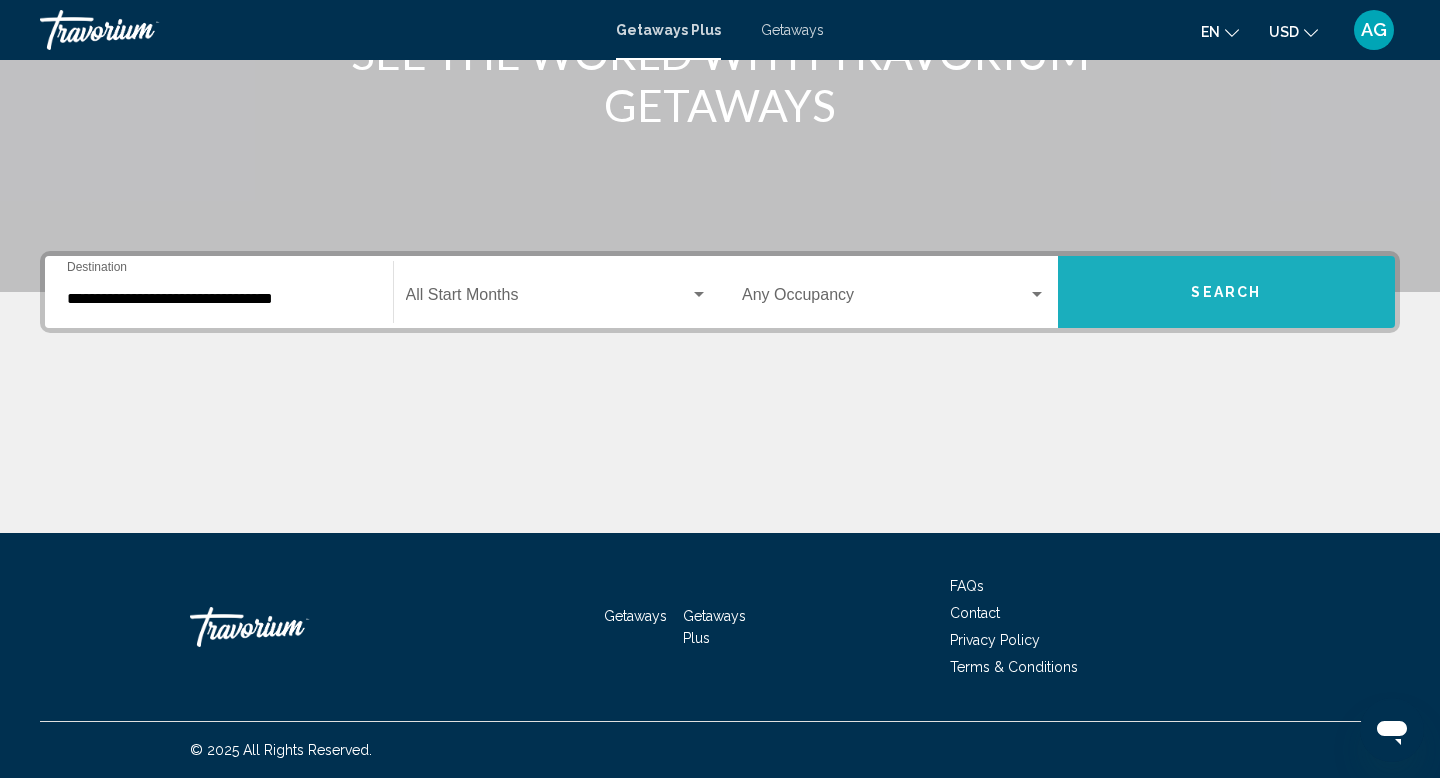click on "Search" at bounding box center (1227, 292) 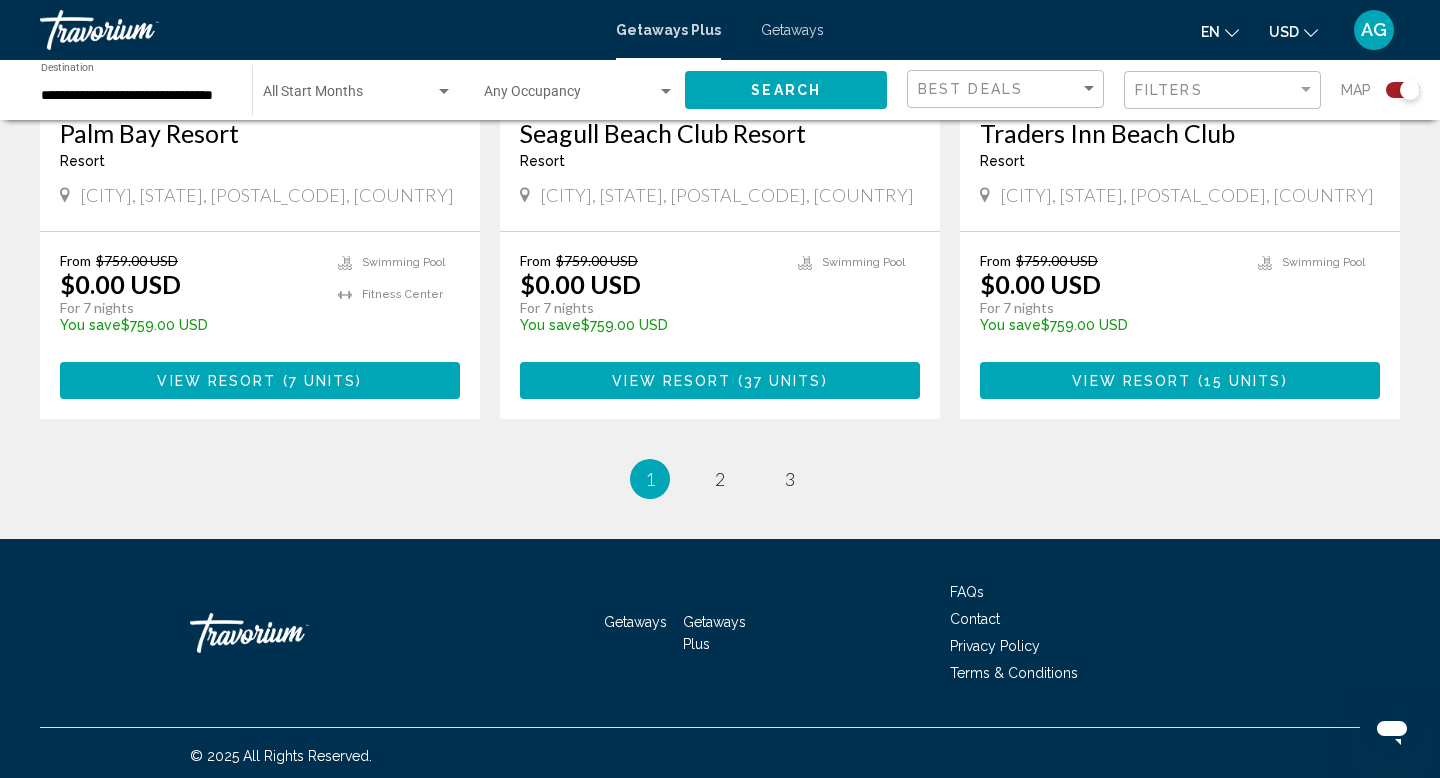 scroll, scrollTop: 3160, scrollLeft: 0, axis: vertical 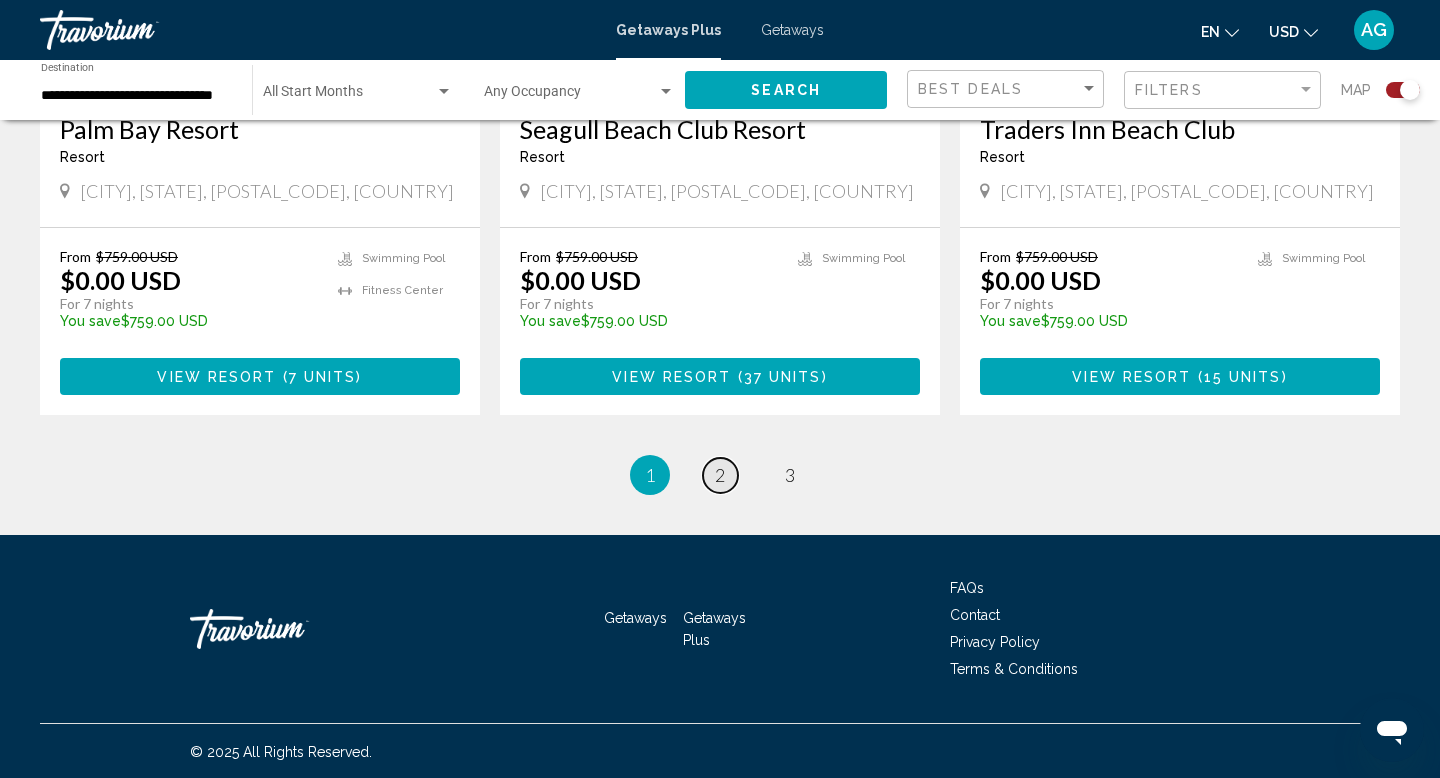 click on "page  2" at bounding box center (720, 475) 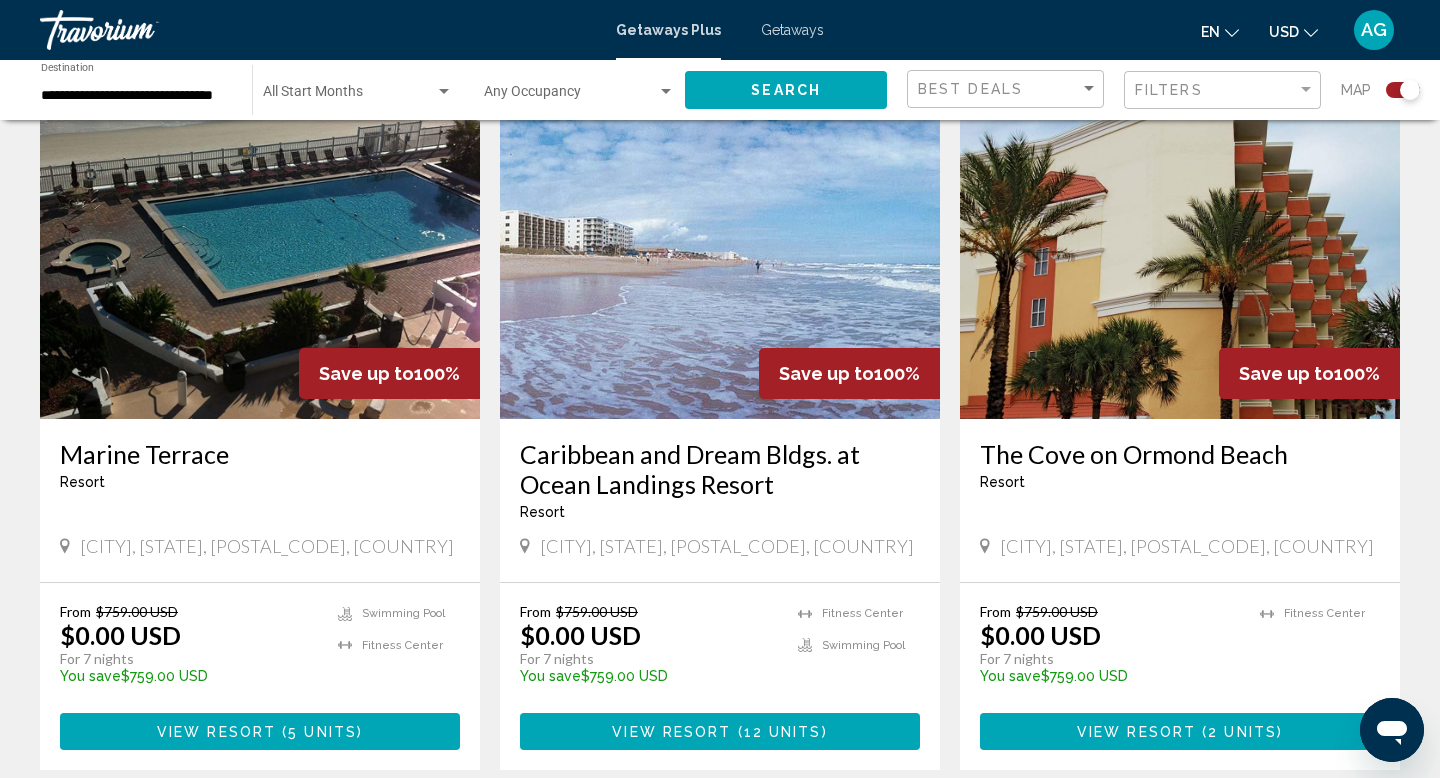 scroll, scrollTop: 728, scrollLeft: 0, axis: vertical 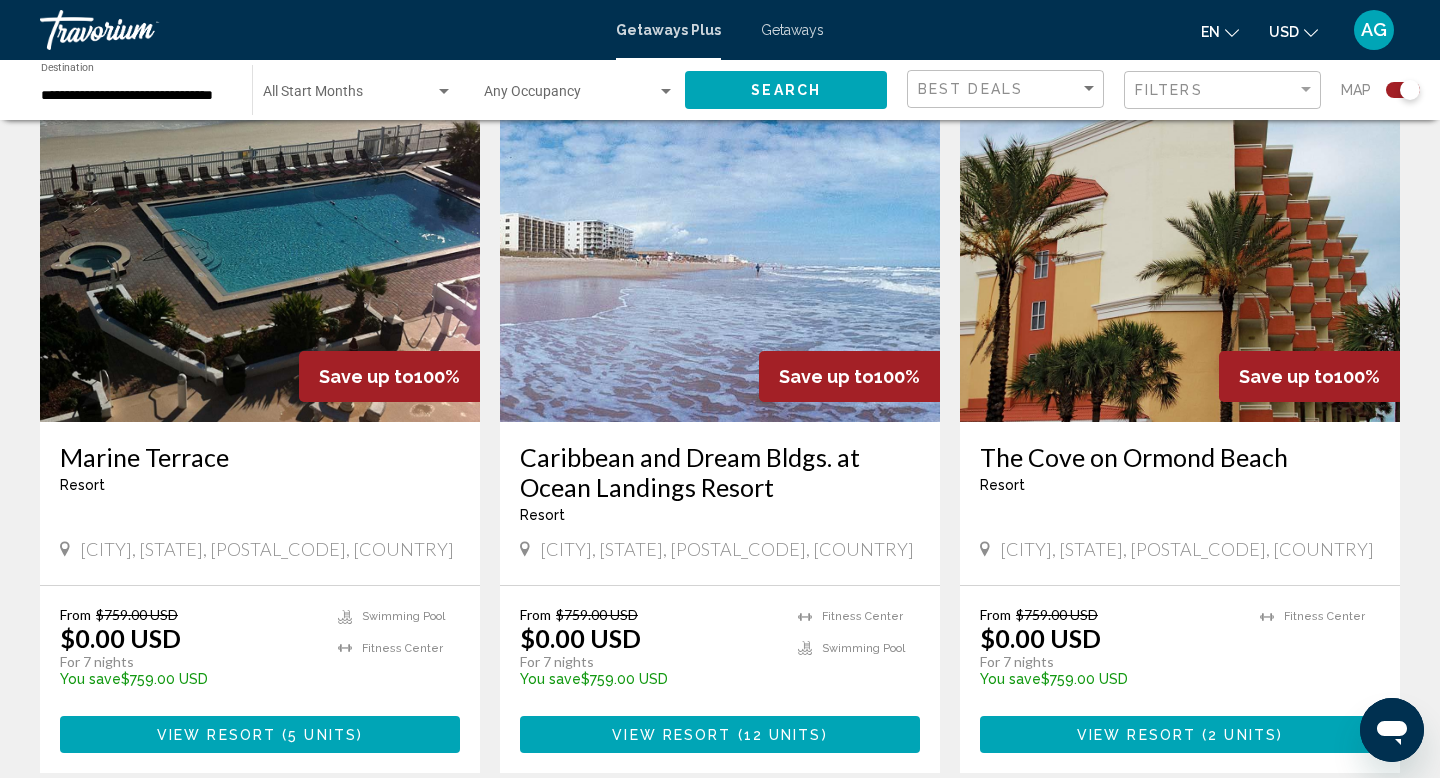 click at bounding box center (720, 262) 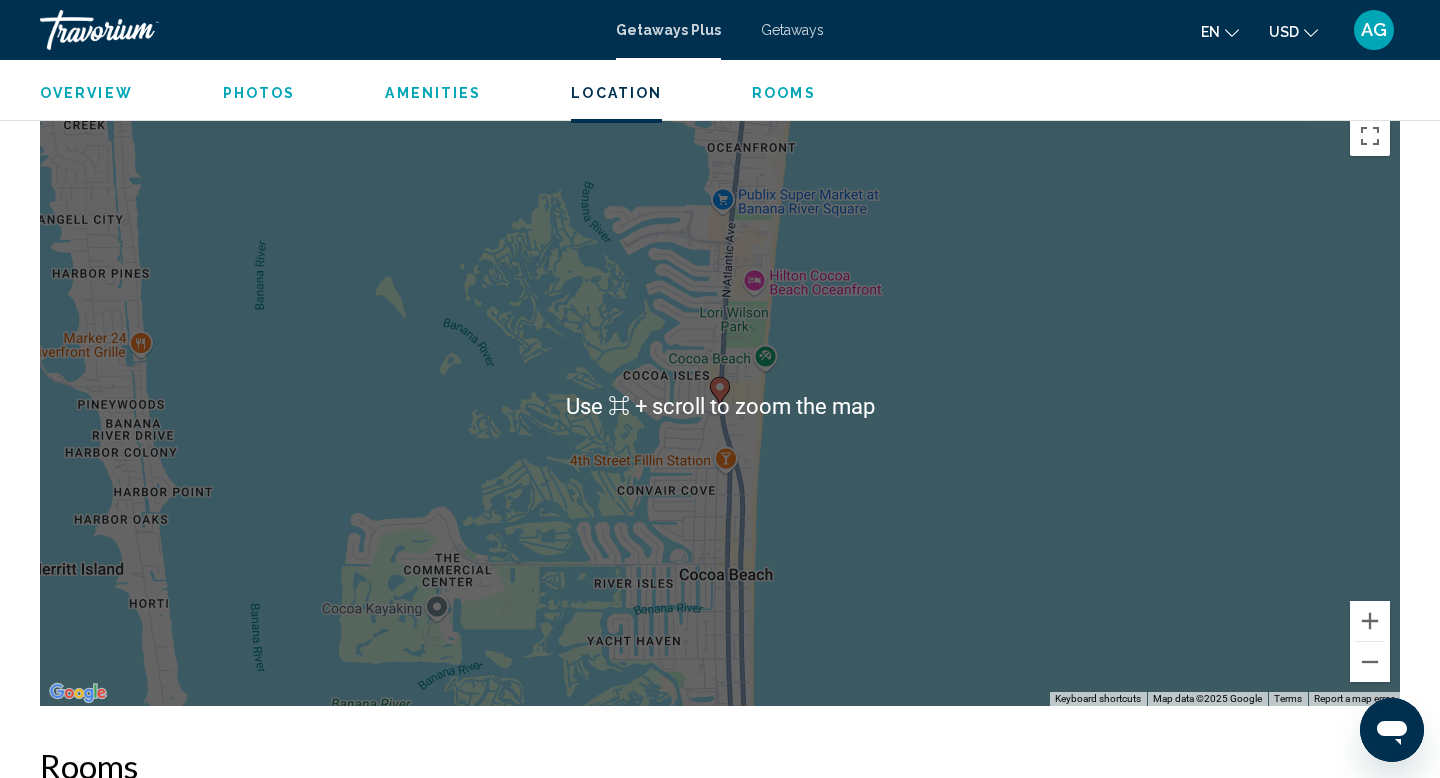 scroll, scrollTop: 2485, scrollLeft: 0, axis: vertical 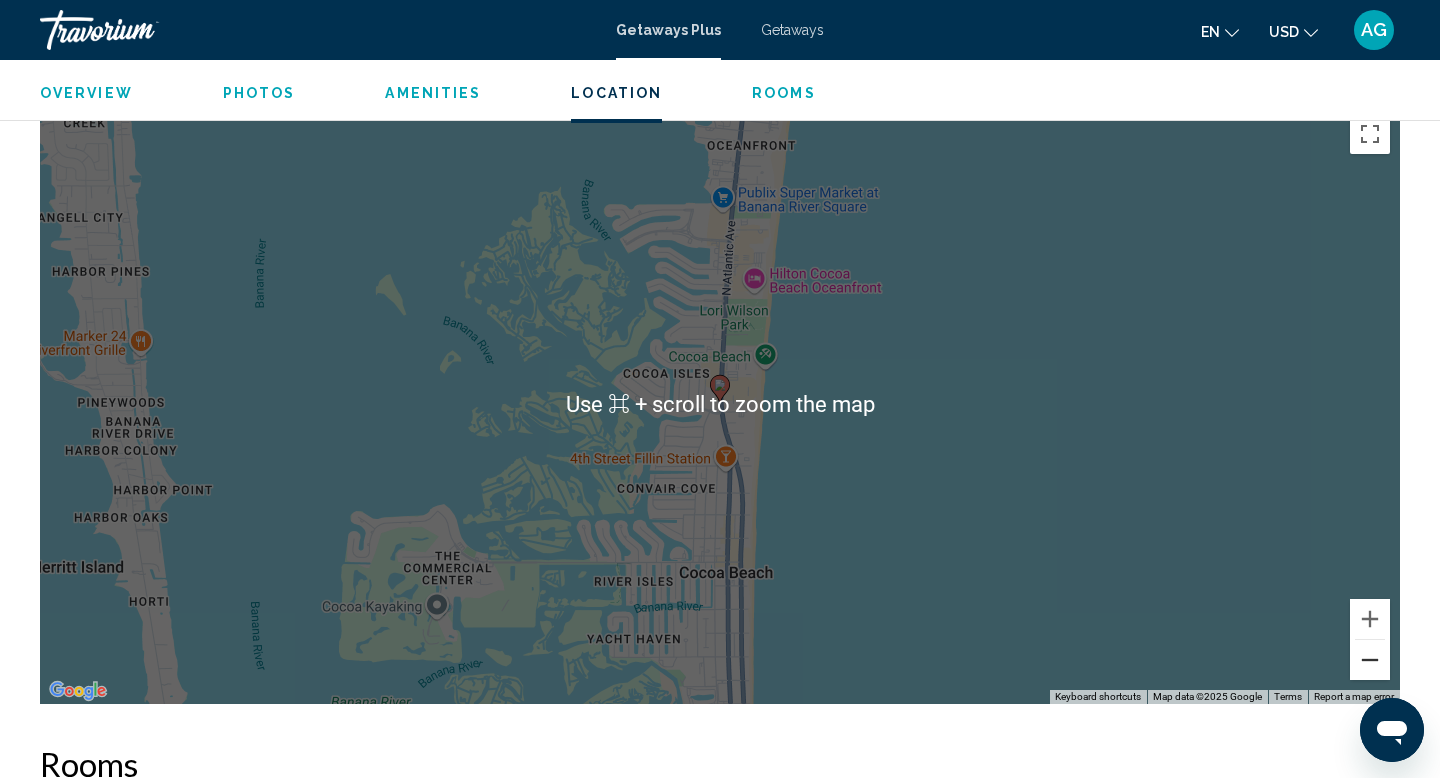 click at bounding box center (1370, 660) 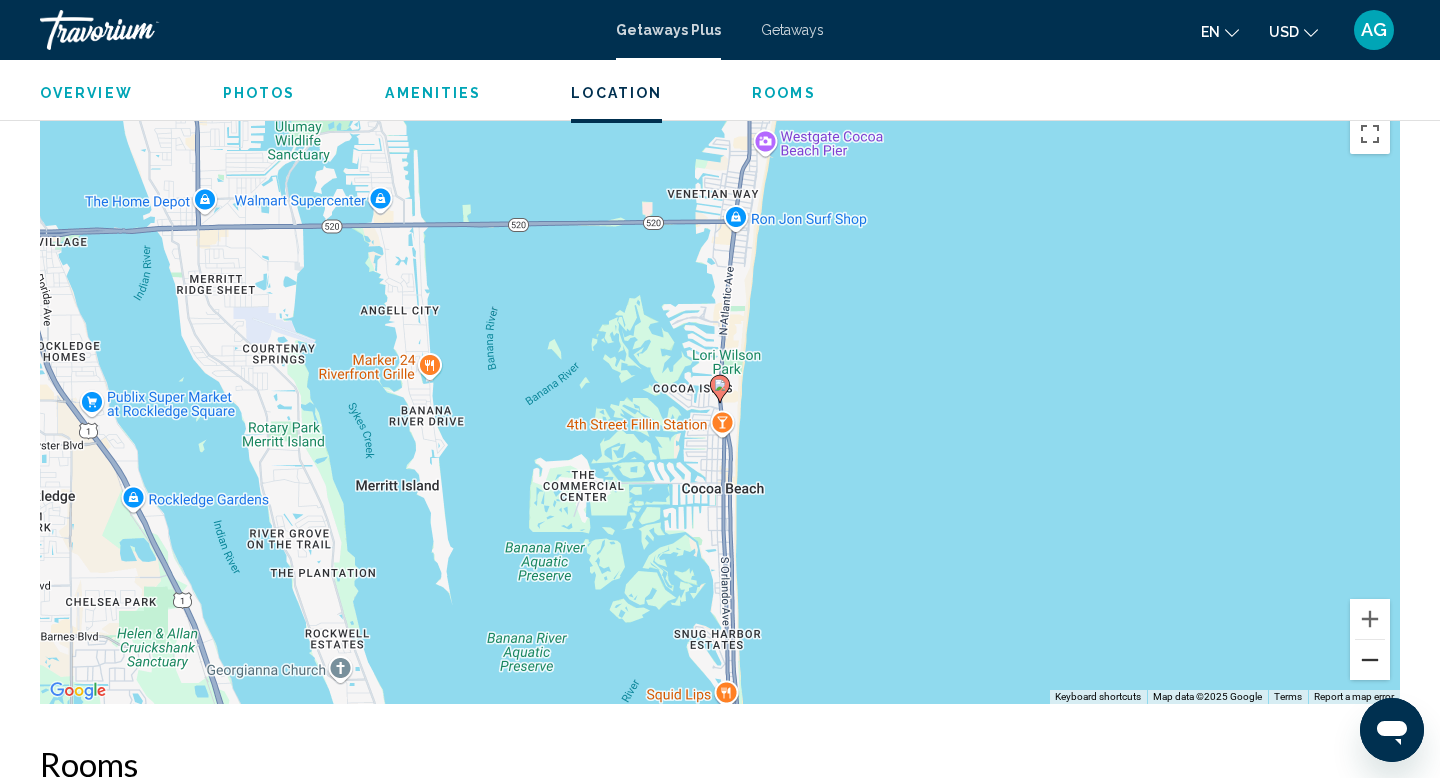 click at bounding box center (1370, 660) 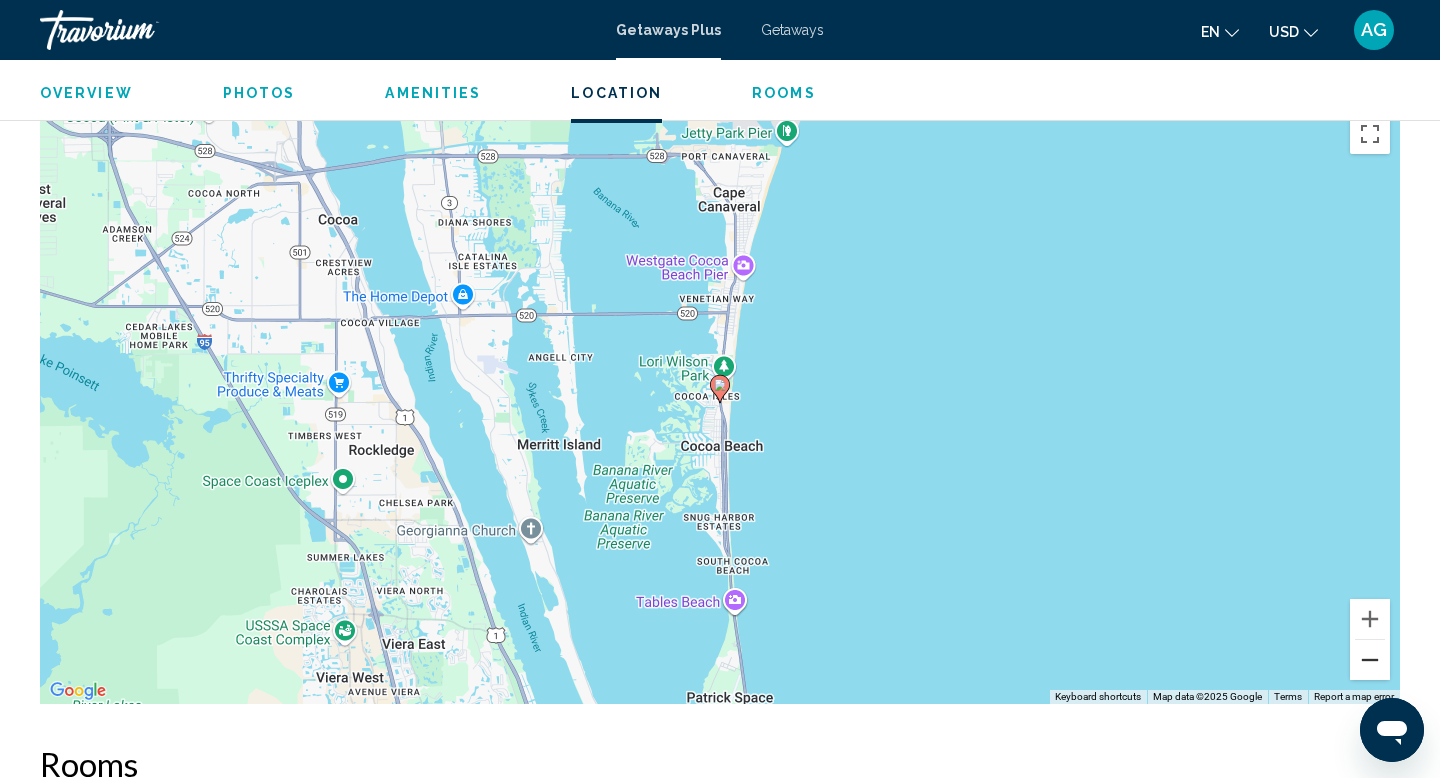 click at bounding box center (1370, 660) 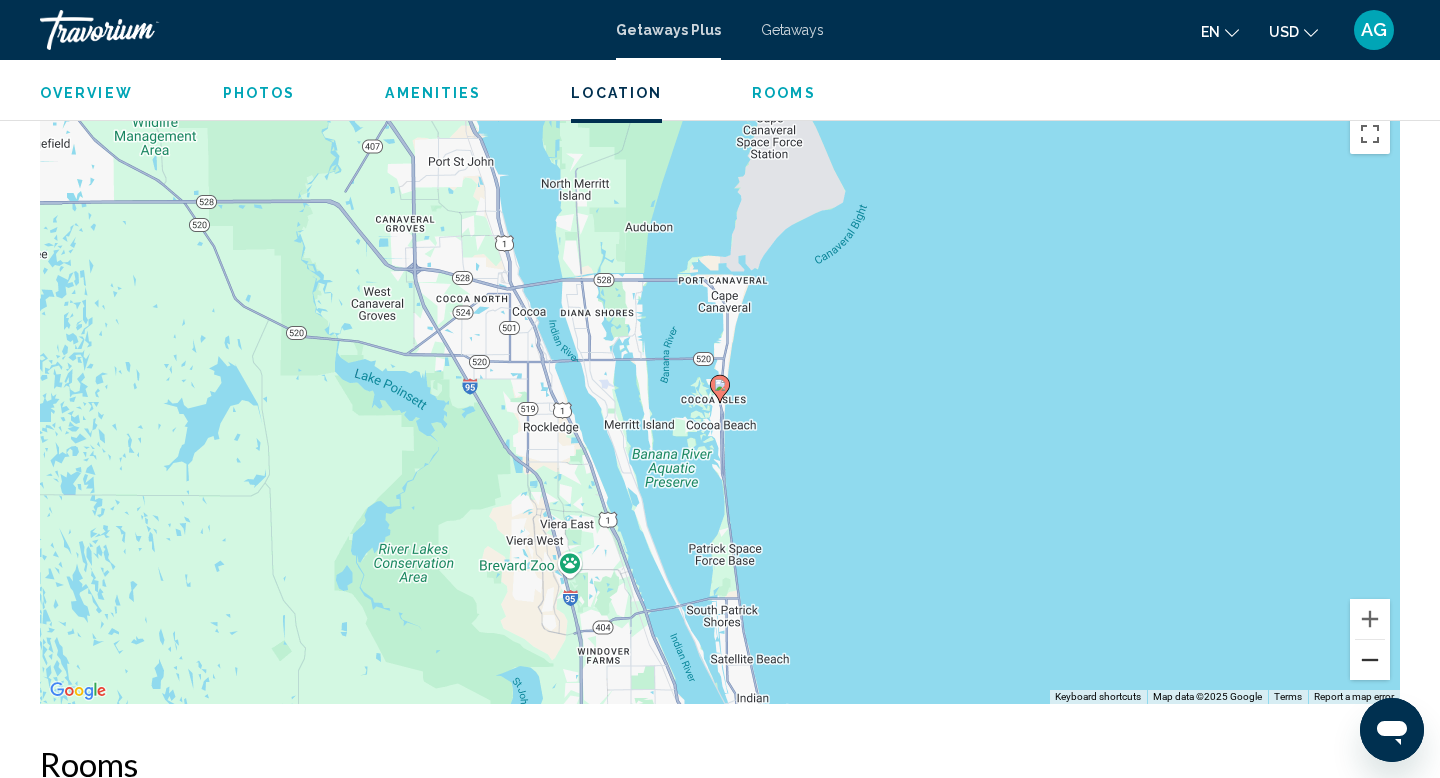 click at bounding box center [1370, 660] 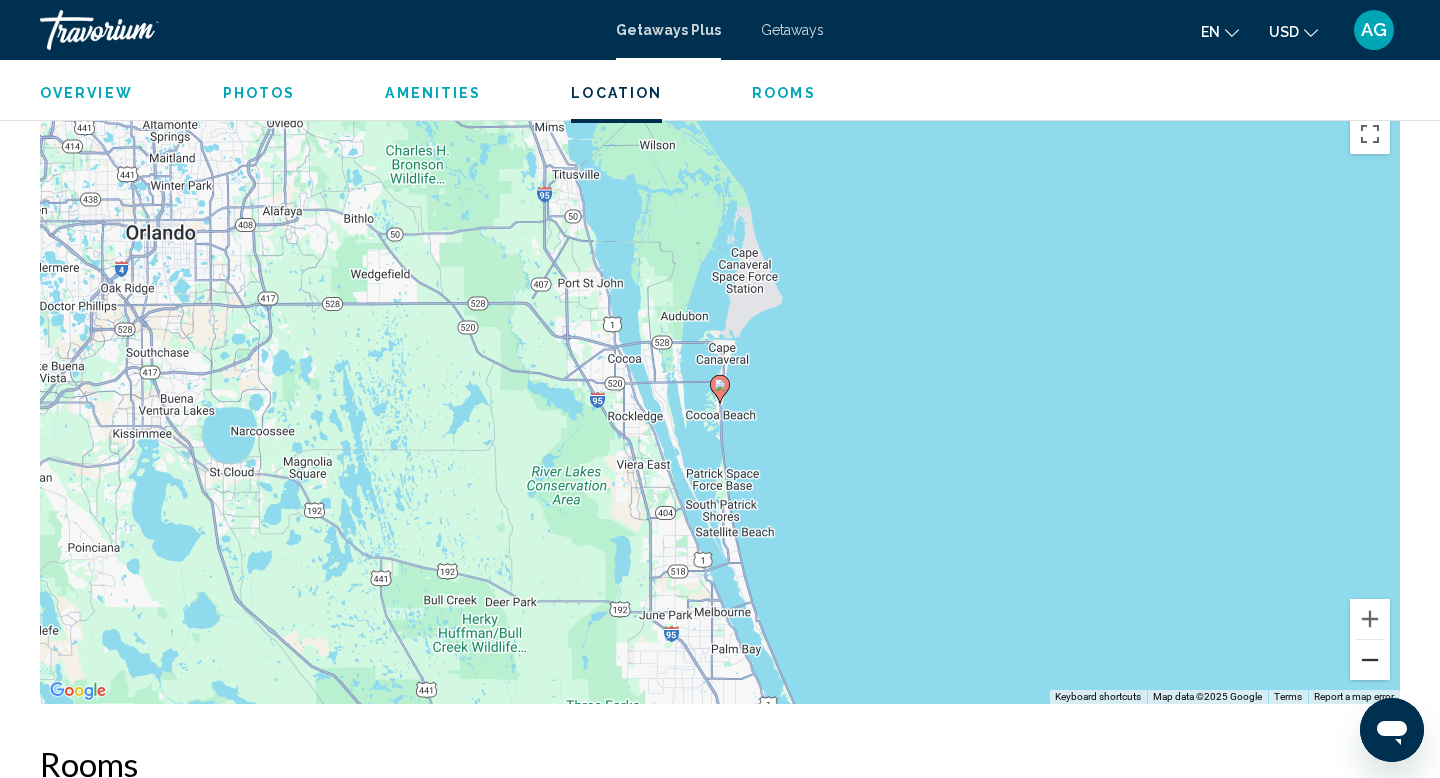 click at bounding box center [1370, 660] 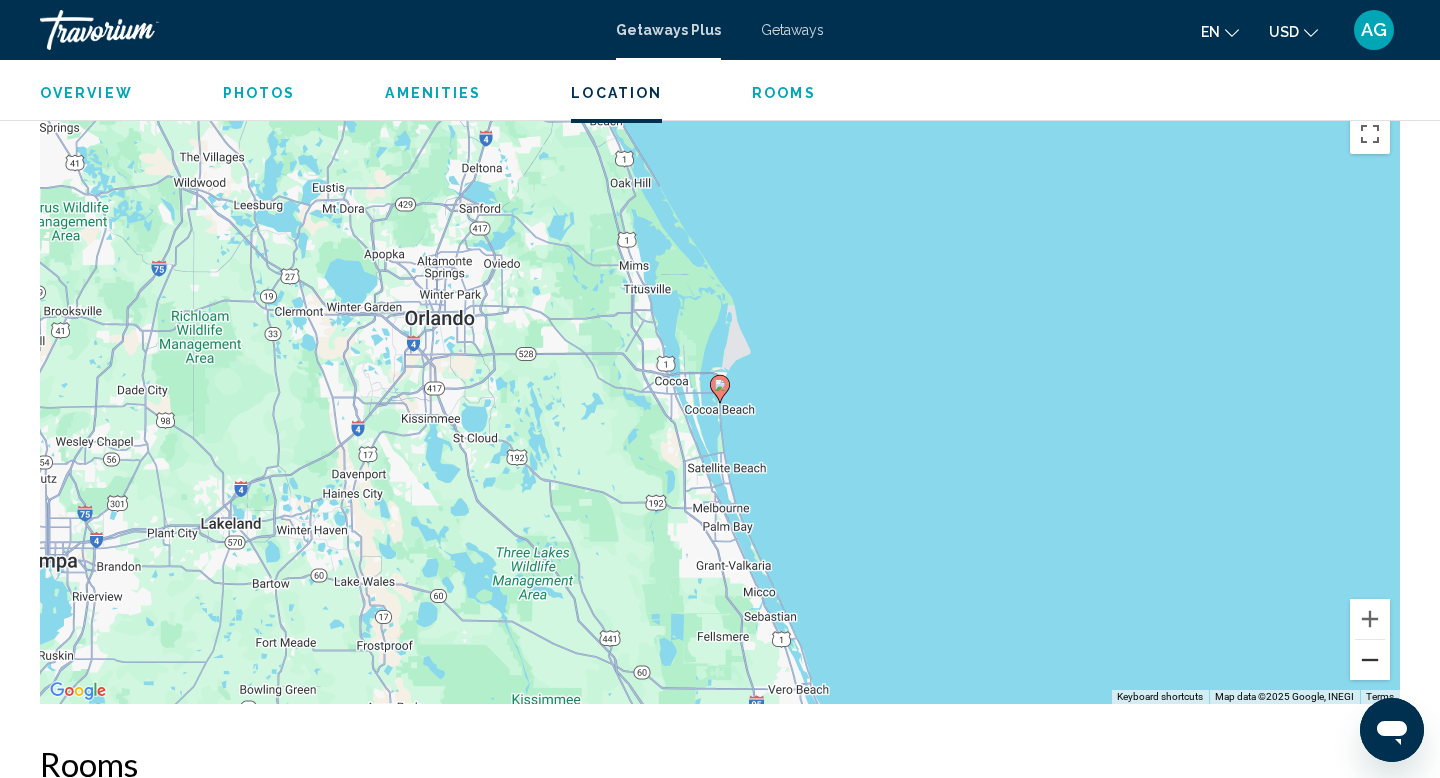 click at bounding box center (1370, 660) 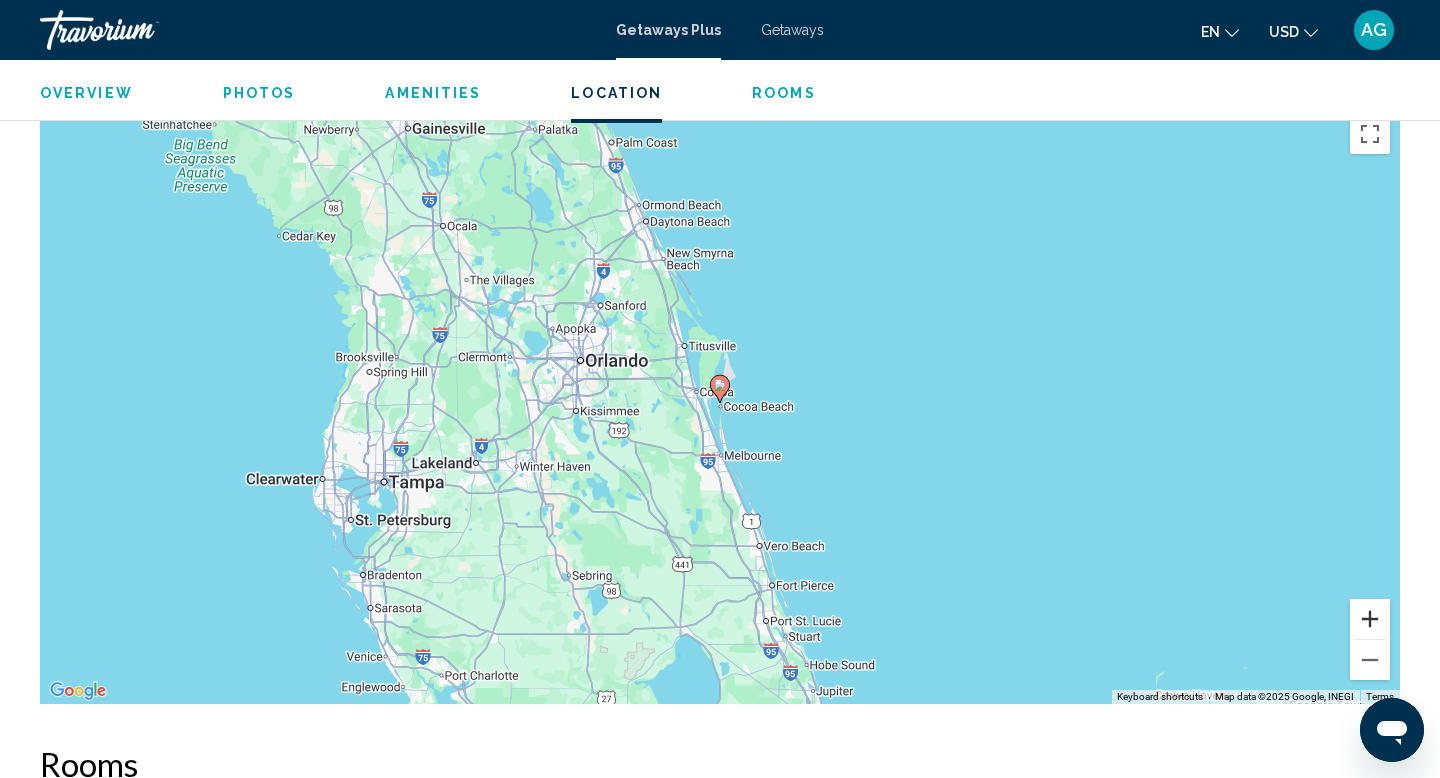 click at bounding box center (1370, 619) 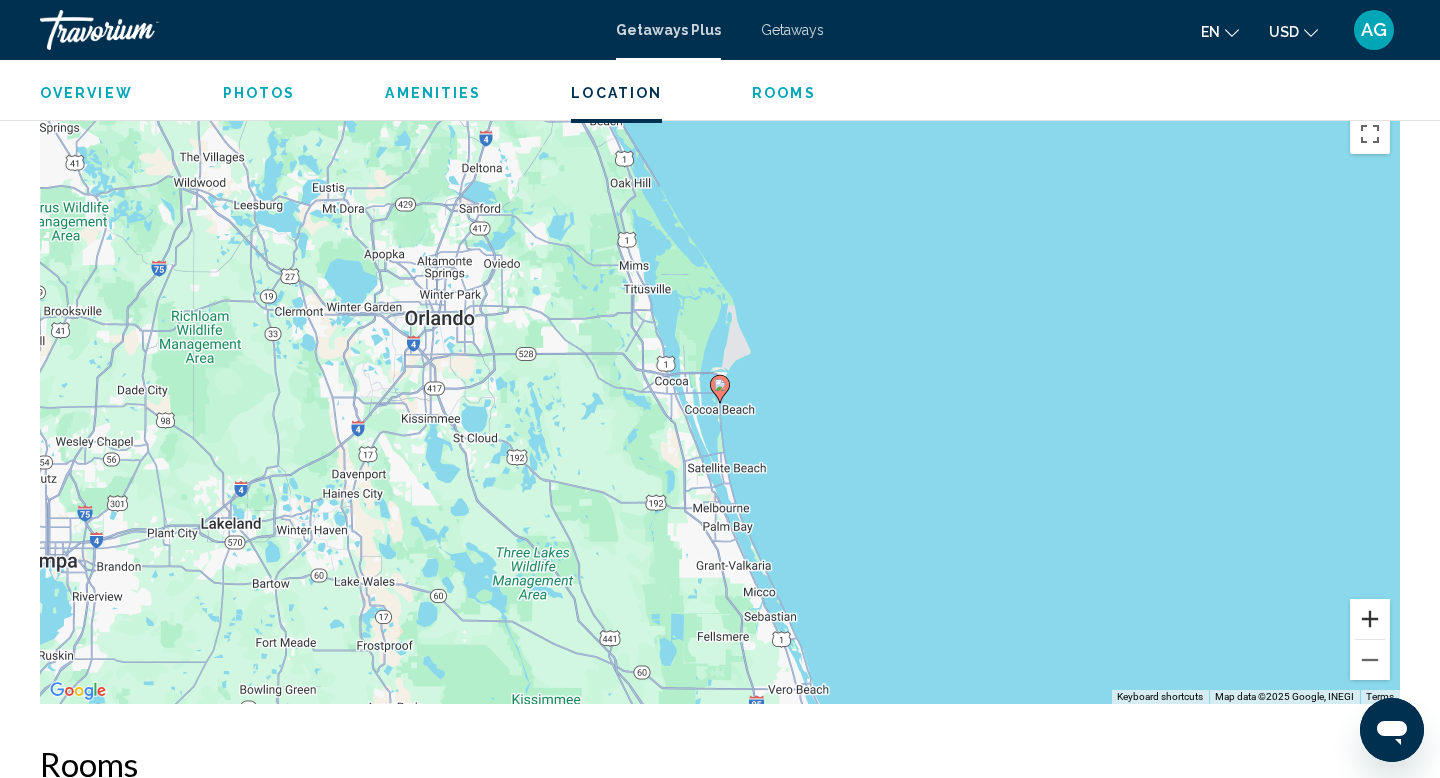 click at bounding box center (1370, 619) 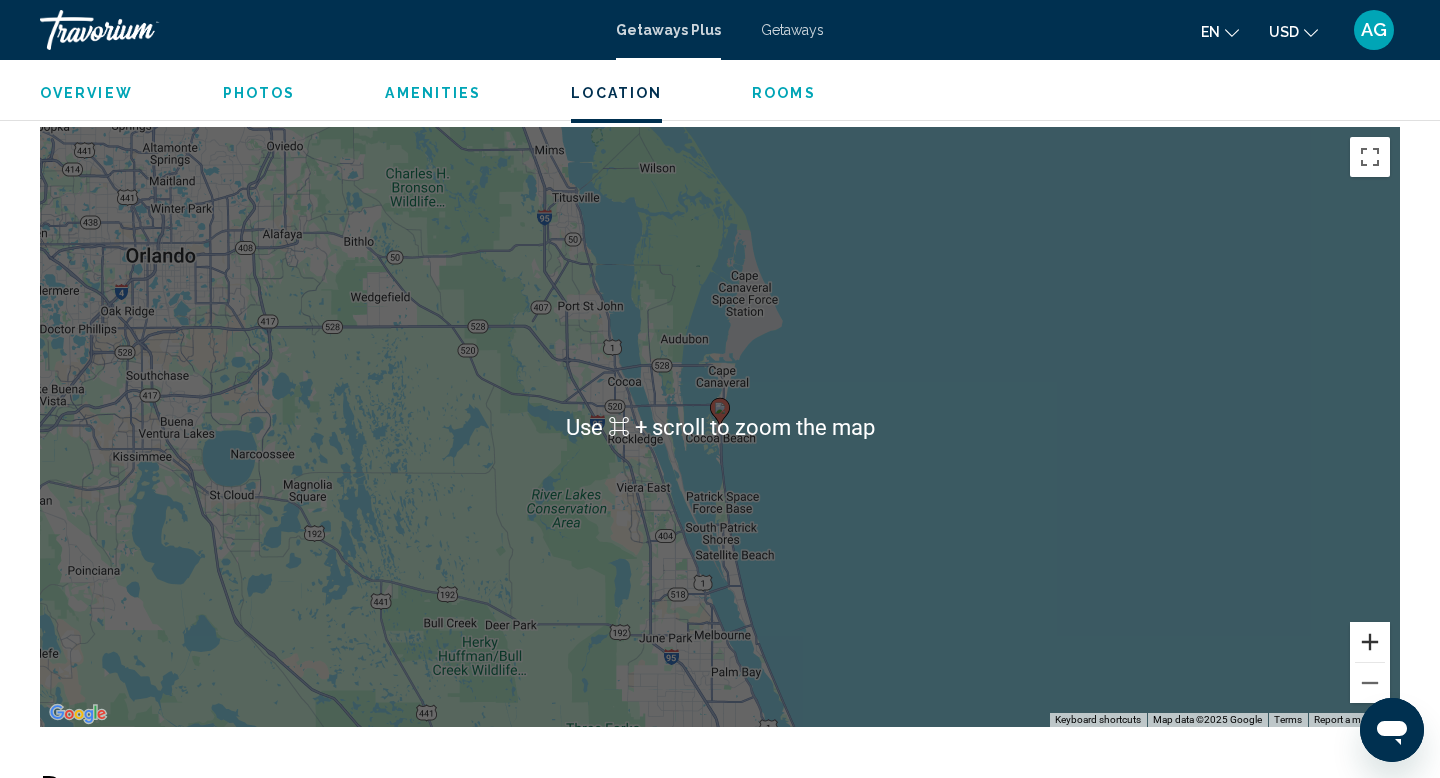 scroll, scrollTop: 2463, scrollLeft: 0, axis: vertical 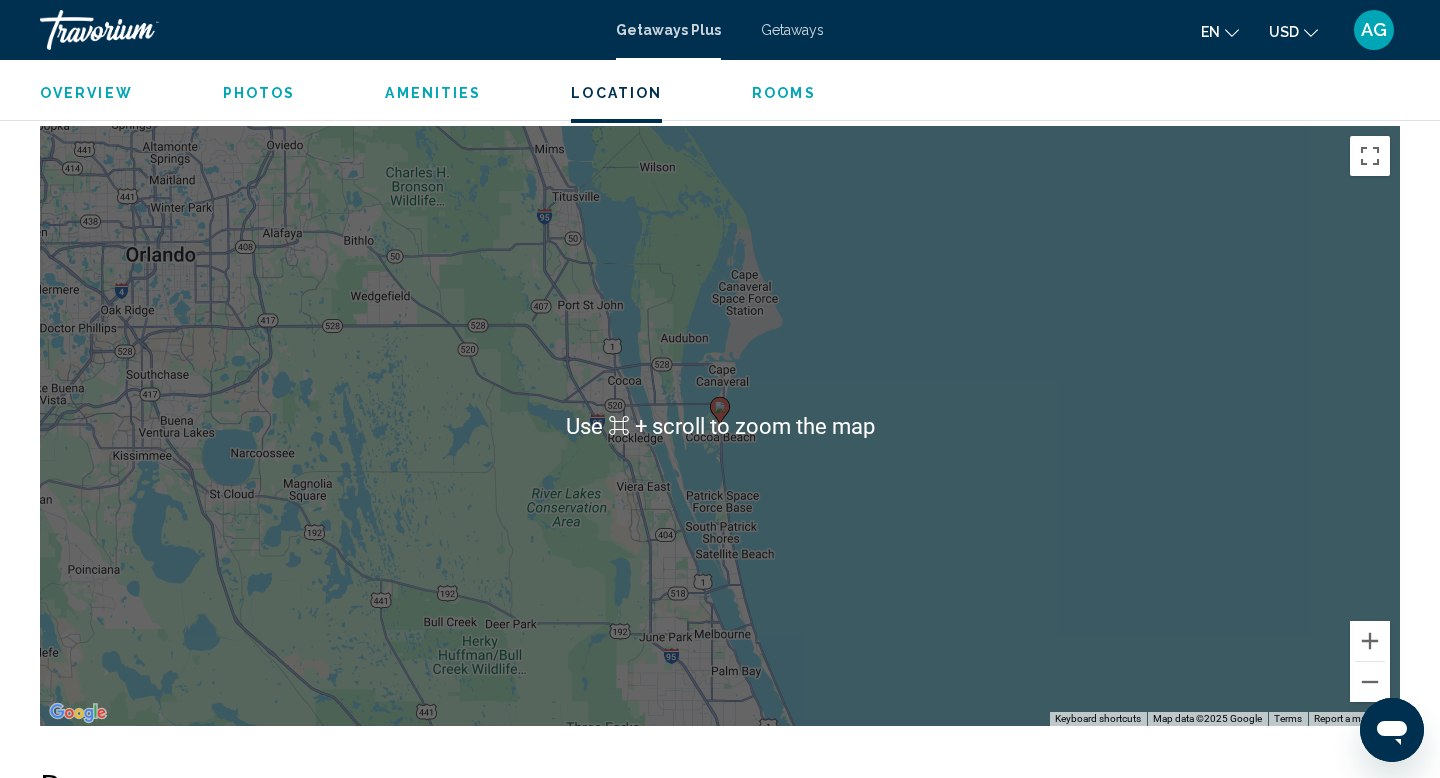 click on "To activate drag with keyboard, press Alt + Enter. Once in keyboard drag state, use the arrow keys to move the marker. To complete the drag, press the Enter key. To cancel, press Escape." at bounding box center (720, 426) 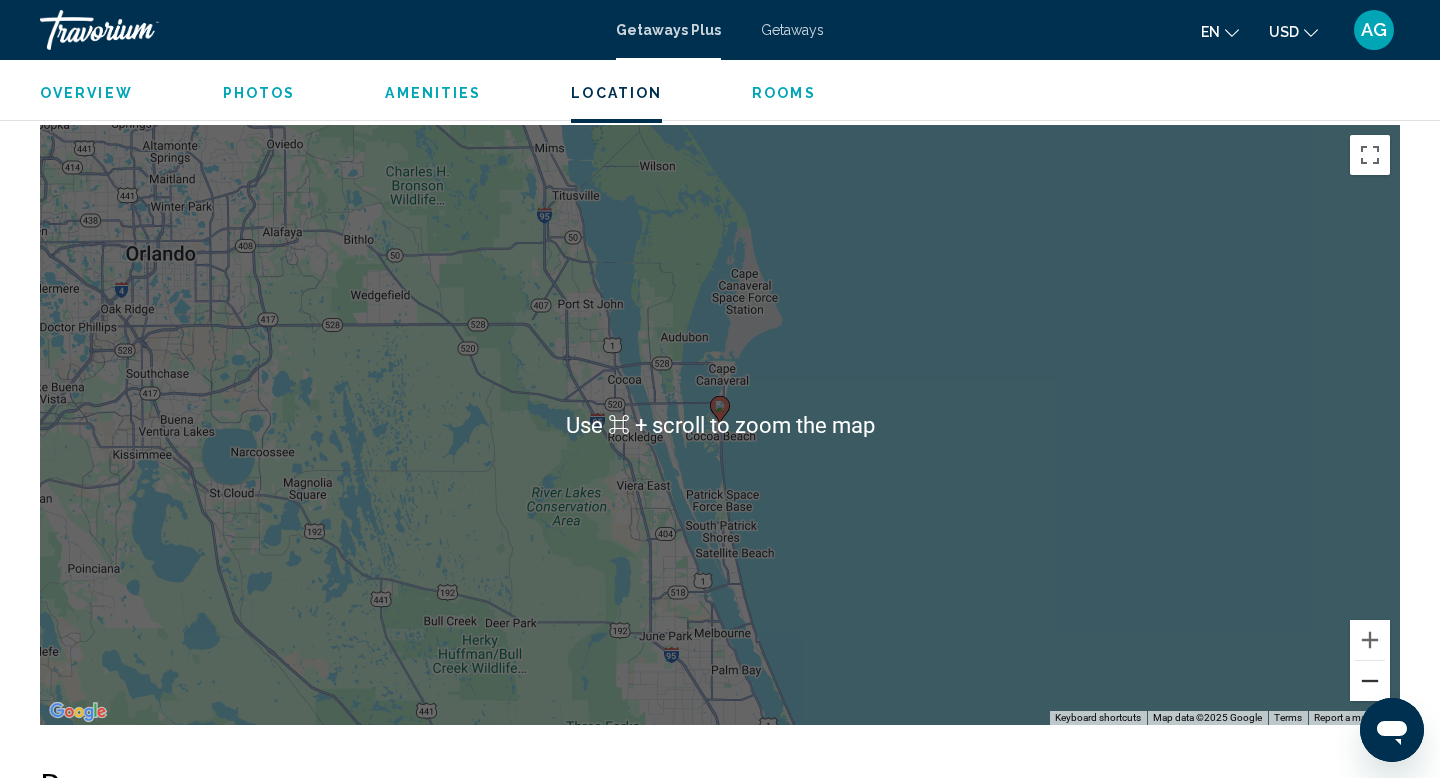click at bounding box center (1370, 681) 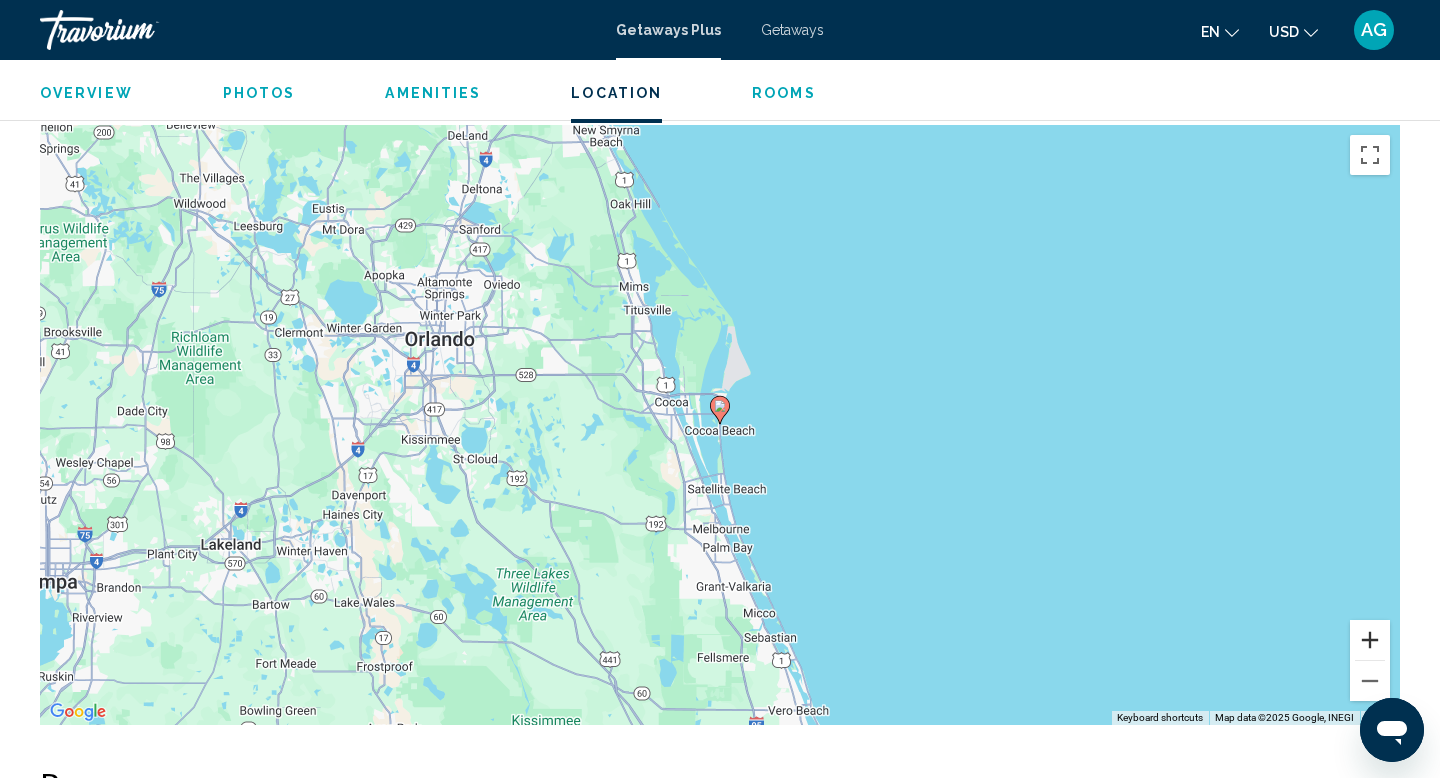 click at bounding box center (1370, 640) 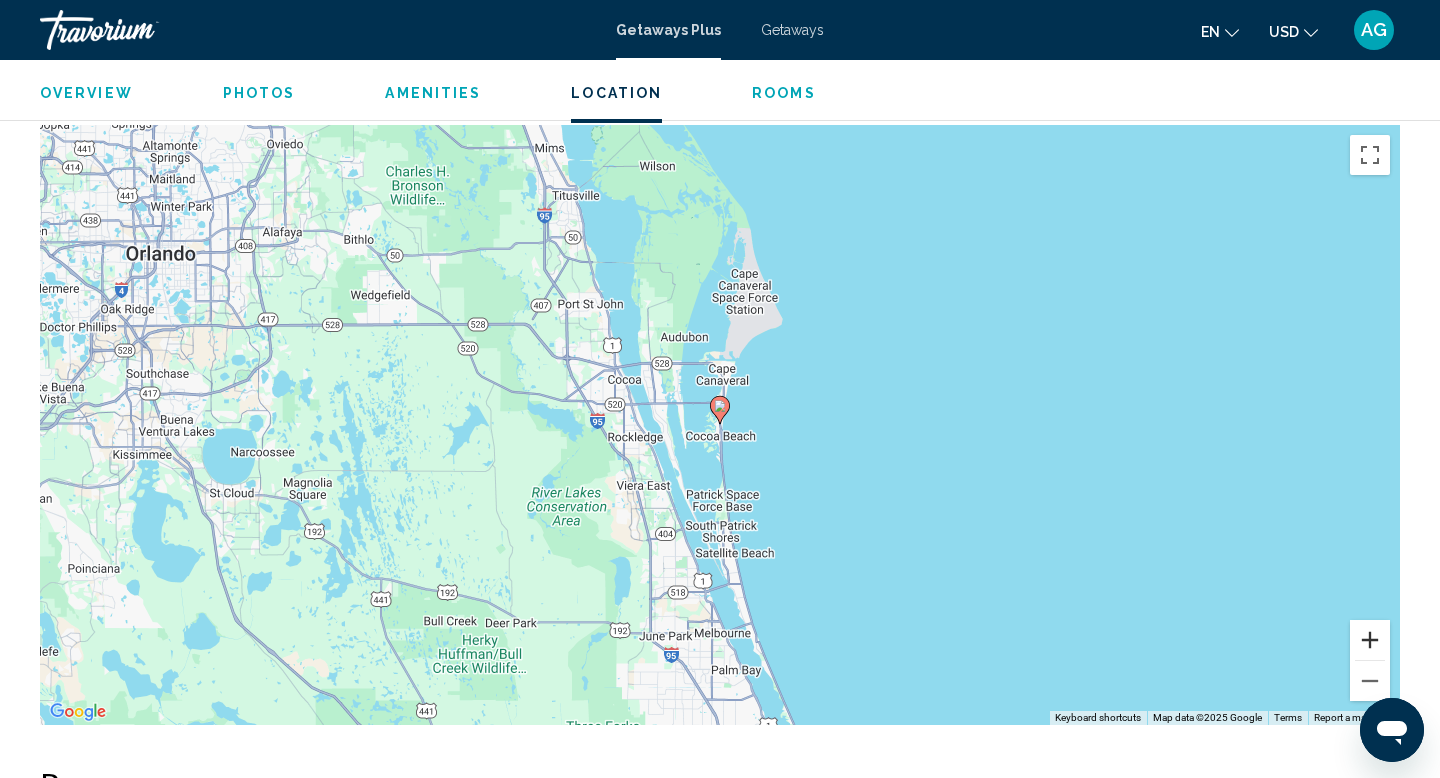 scroll, scrollTop: 2463, scrollLeft: 0, axis: vertical 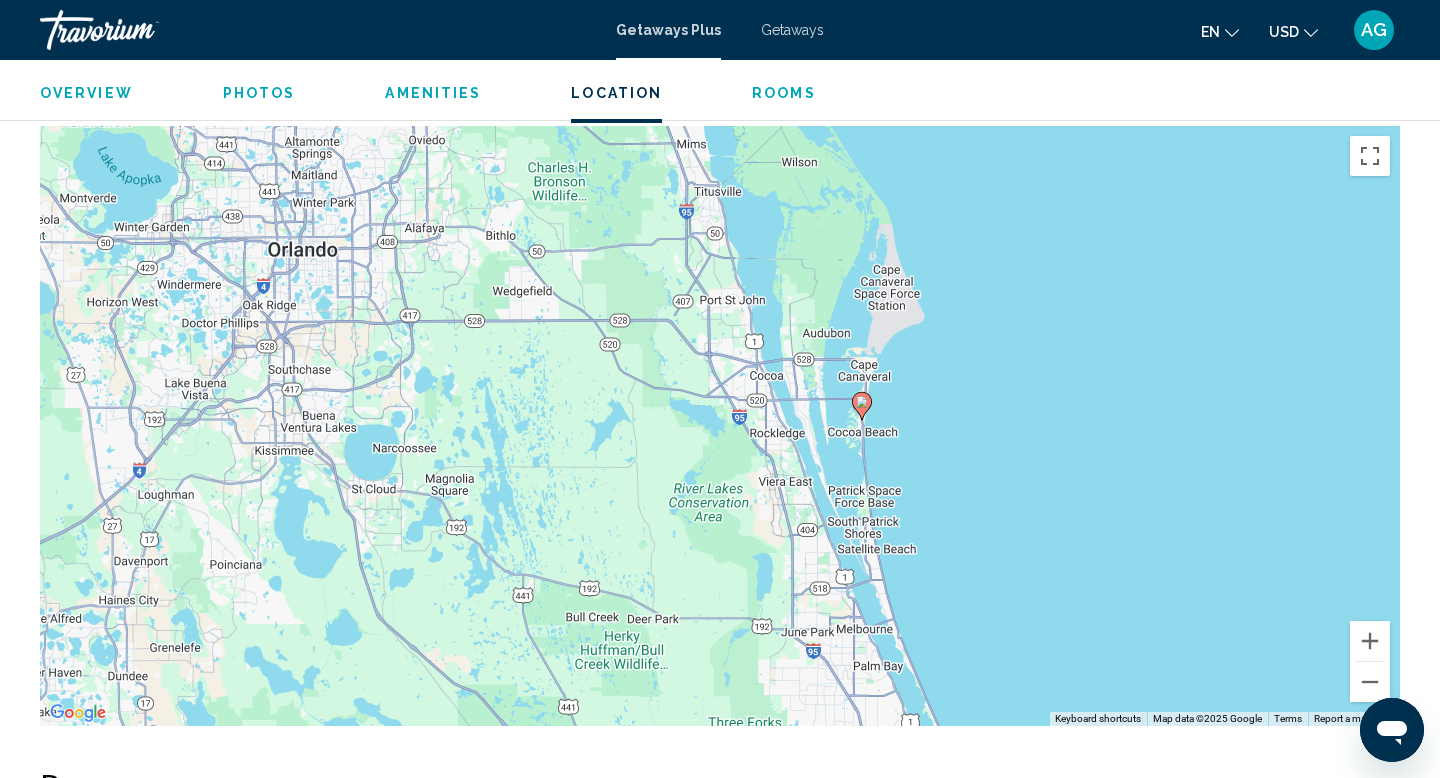 drag, startPoint x: 1118, startPoint y: 347, endPoint x: 1261, endPoint y: 344, distance: 143.03146 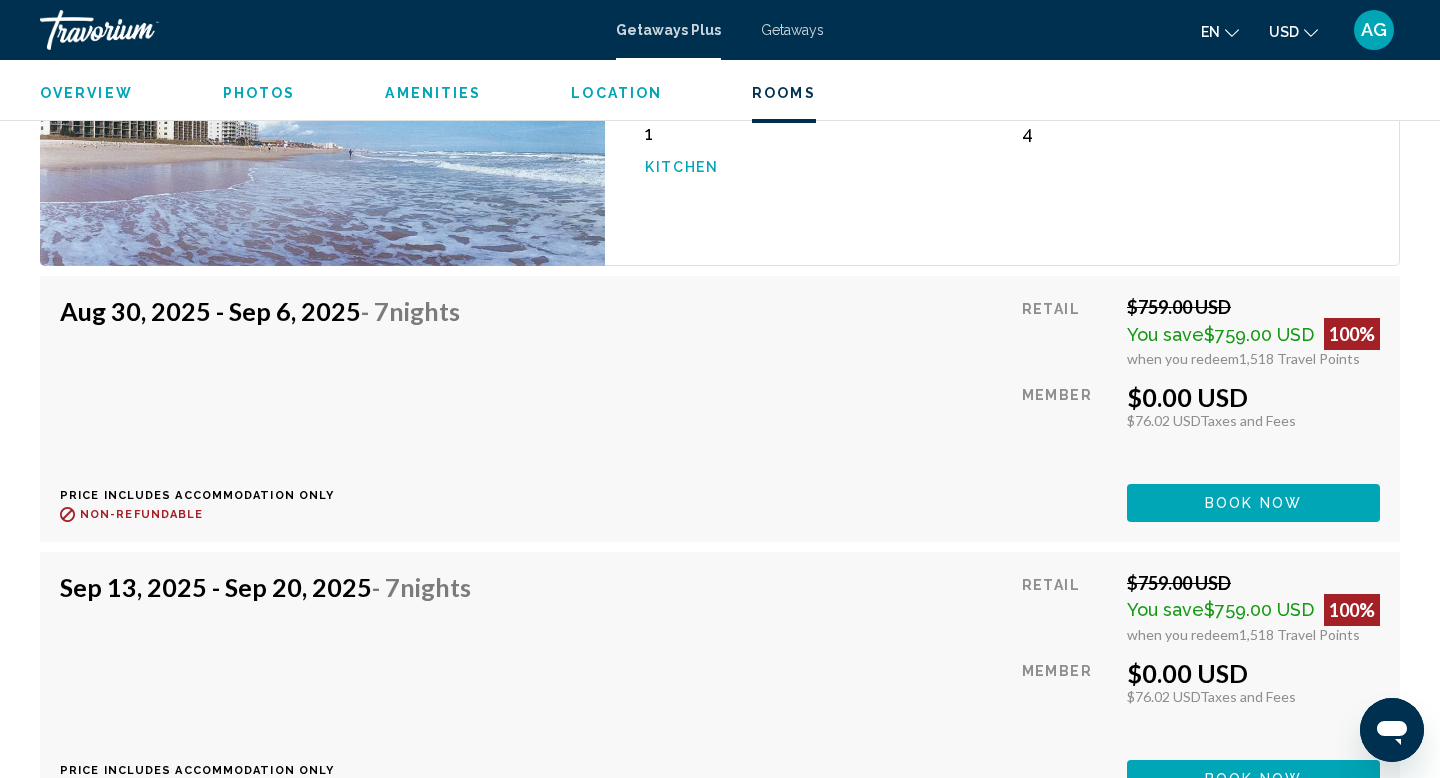 scroll, scrollTop: 3139, scrollLeft: 0, axis: vertical 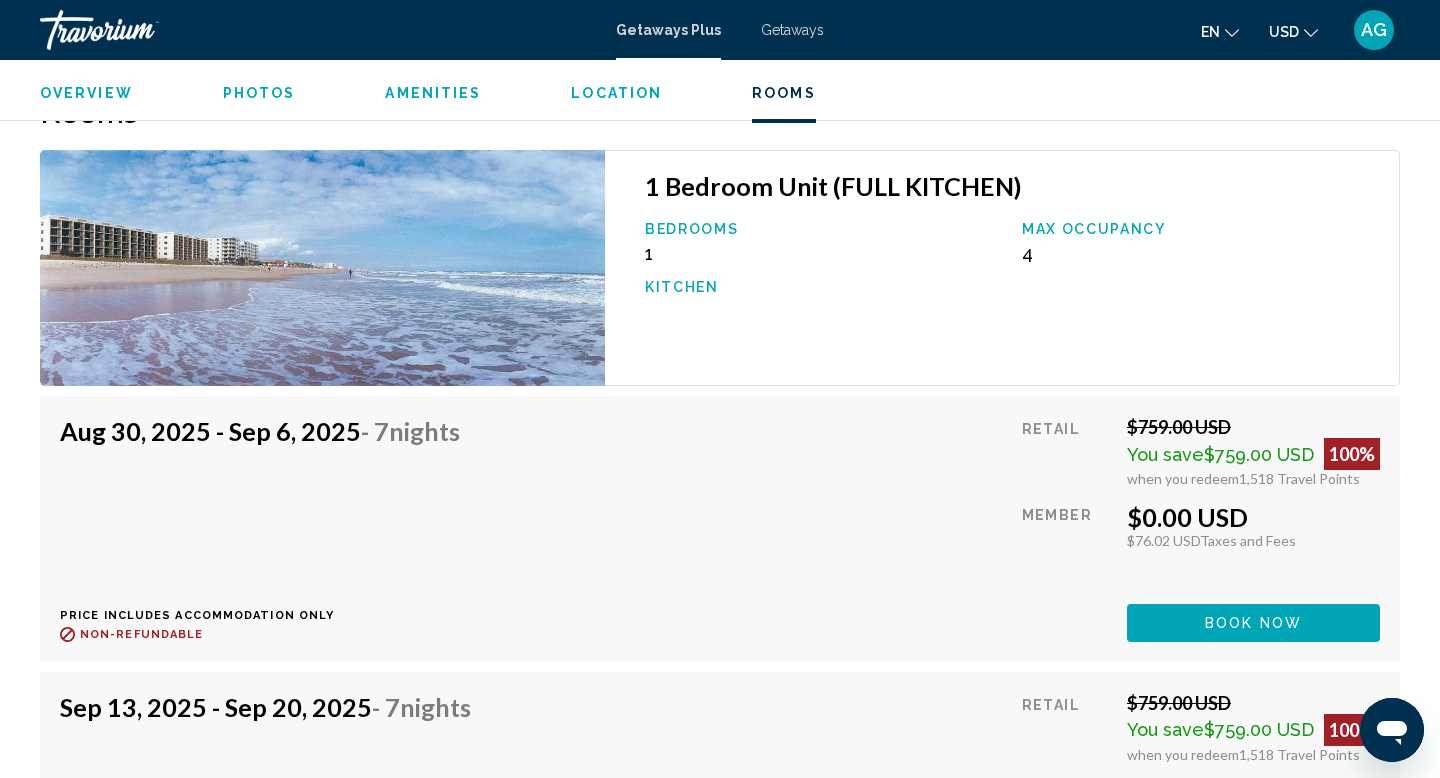 click at bounding box center [322, 268] 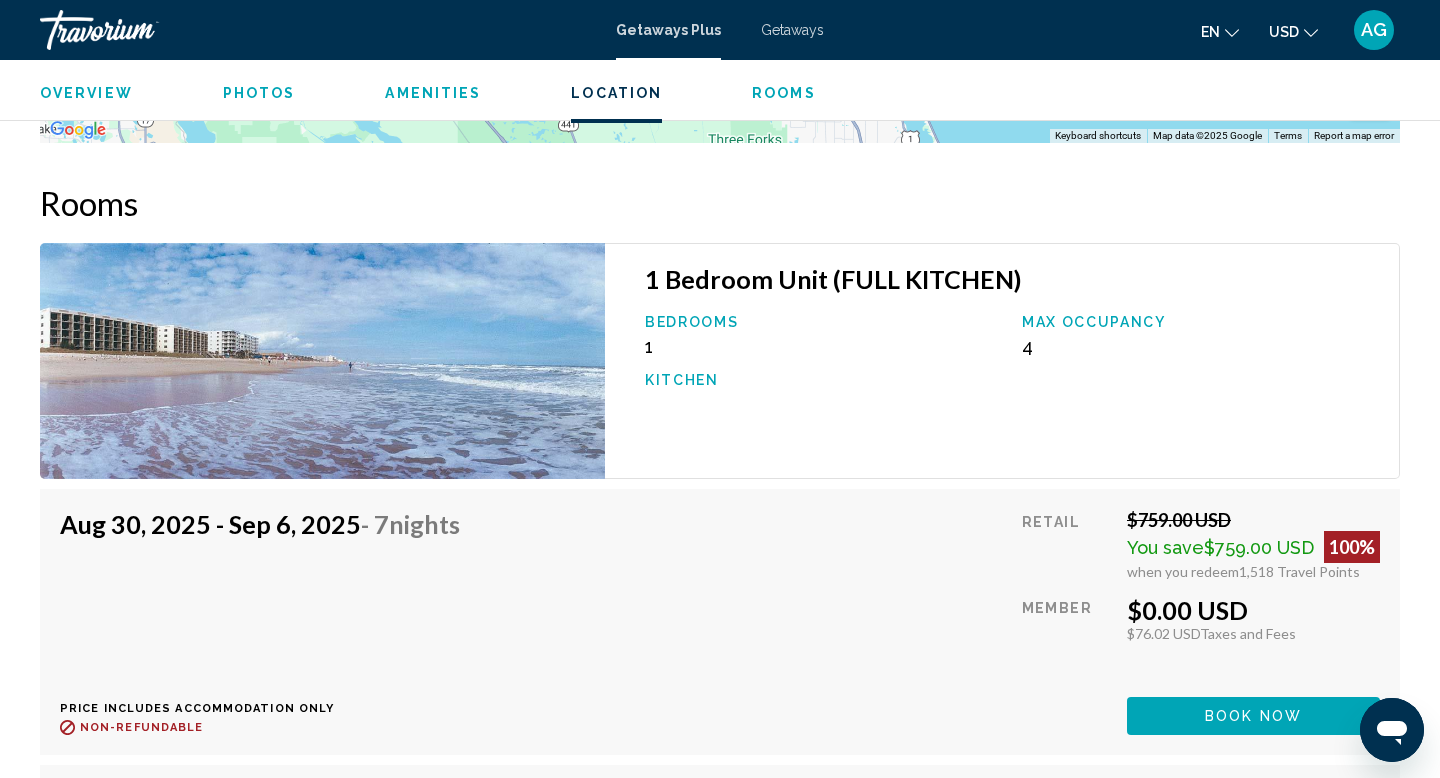 scroll, scrollTop: 3054, scrollLeft: 0, axis: vertical 